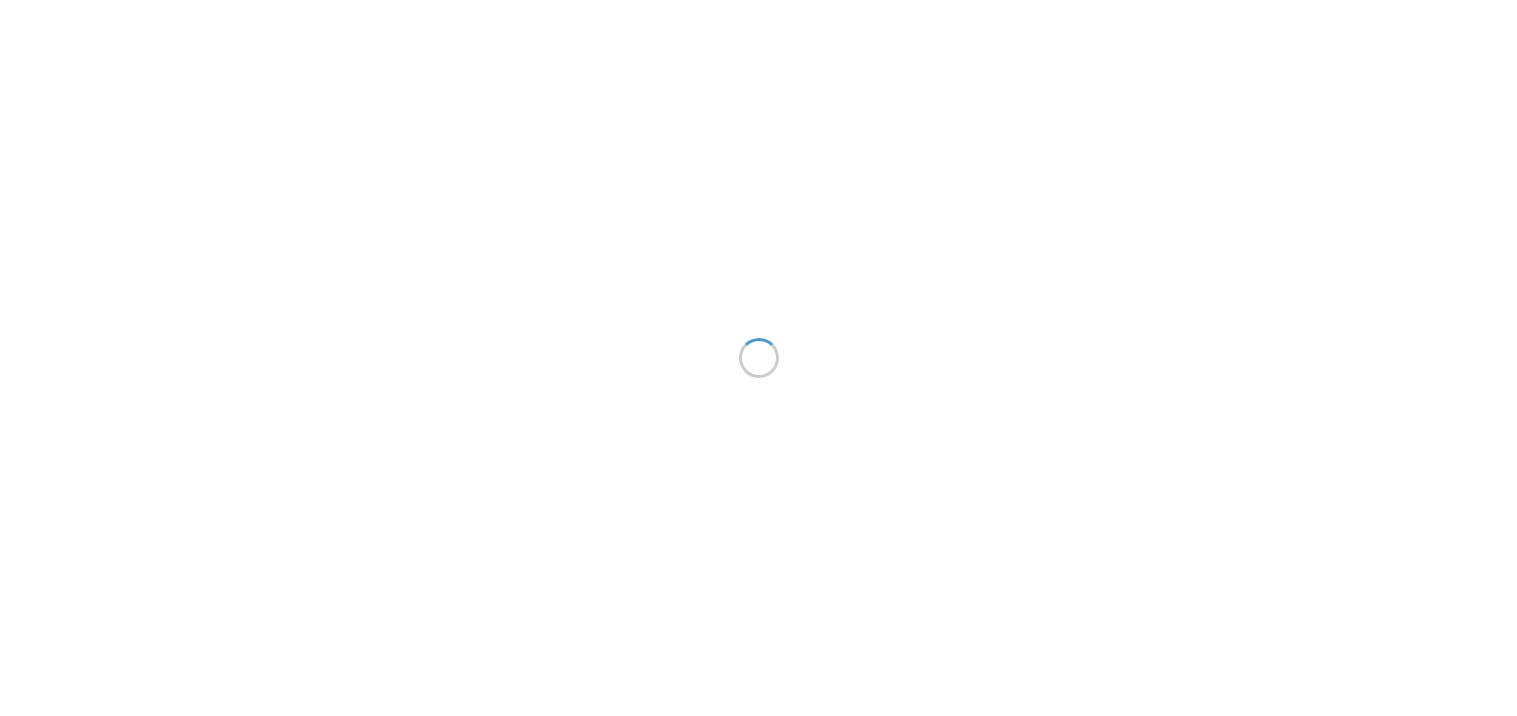 scroll, scrollTop: 0, scrollLeft: 0, axis: both 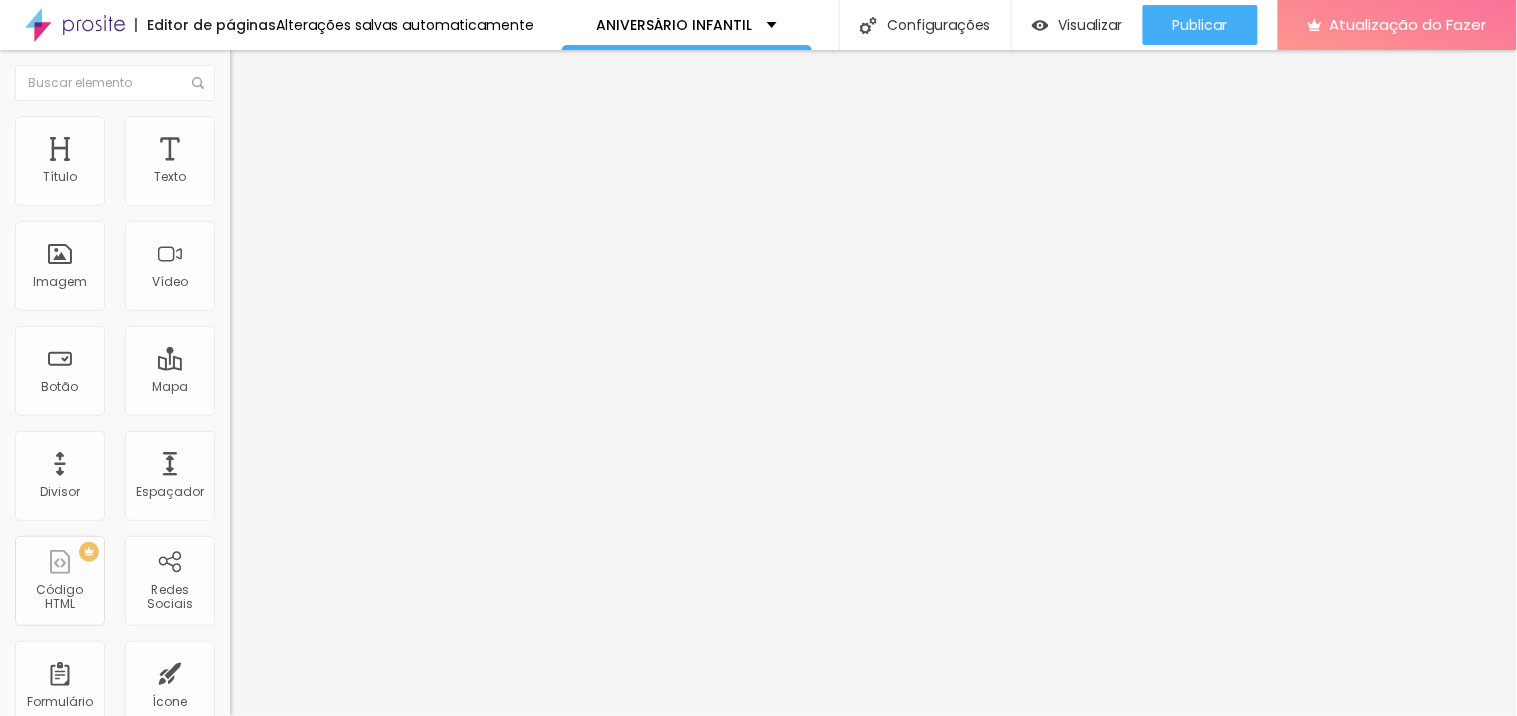 click 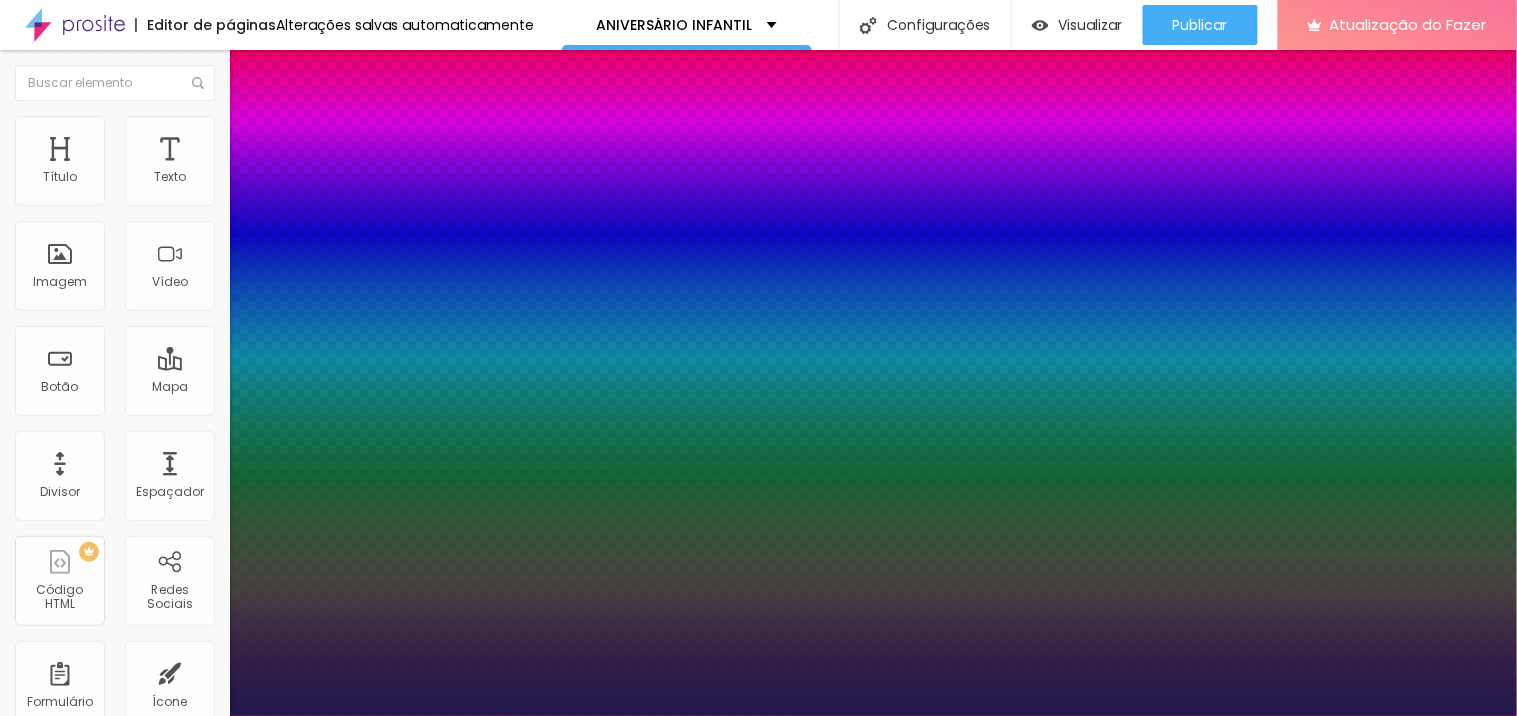 click at bounding box center (64, 2276) 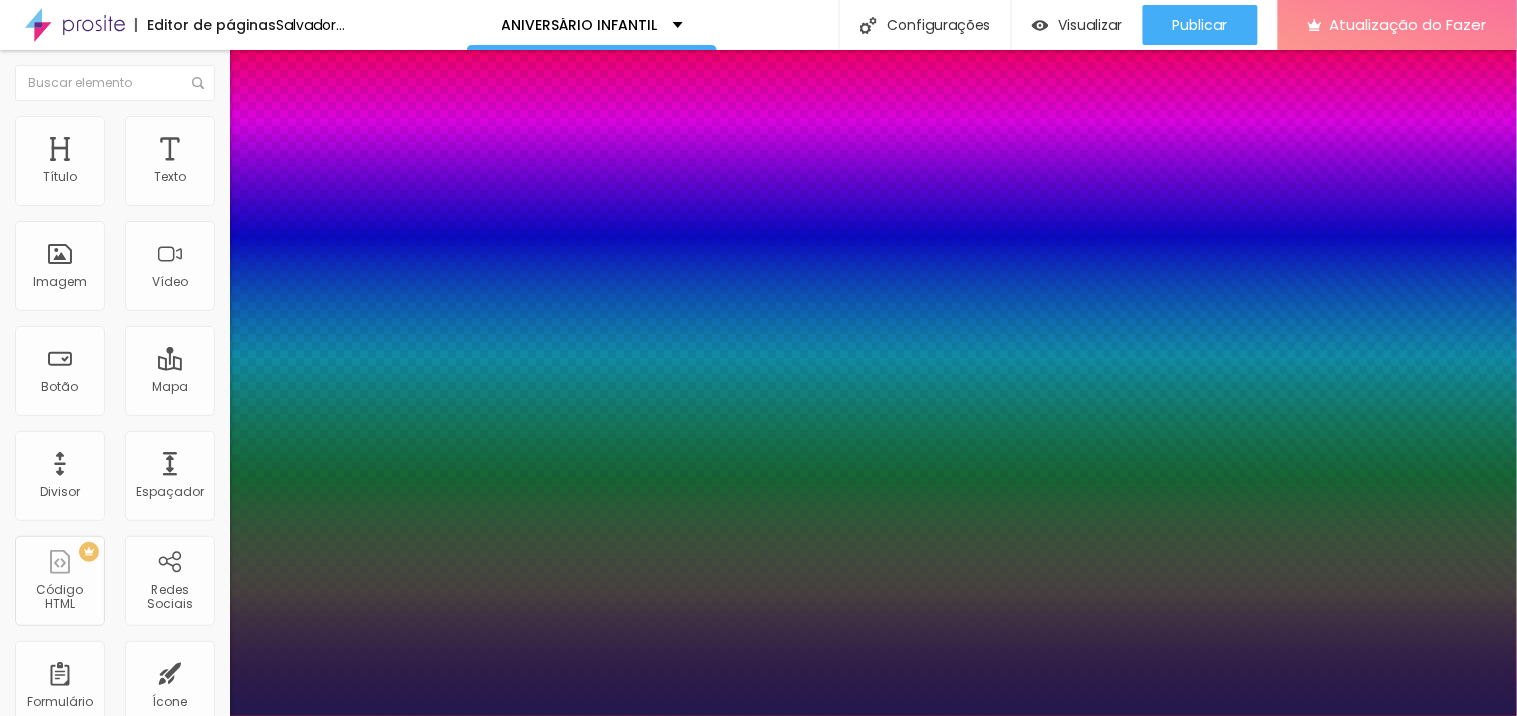 type on "20" 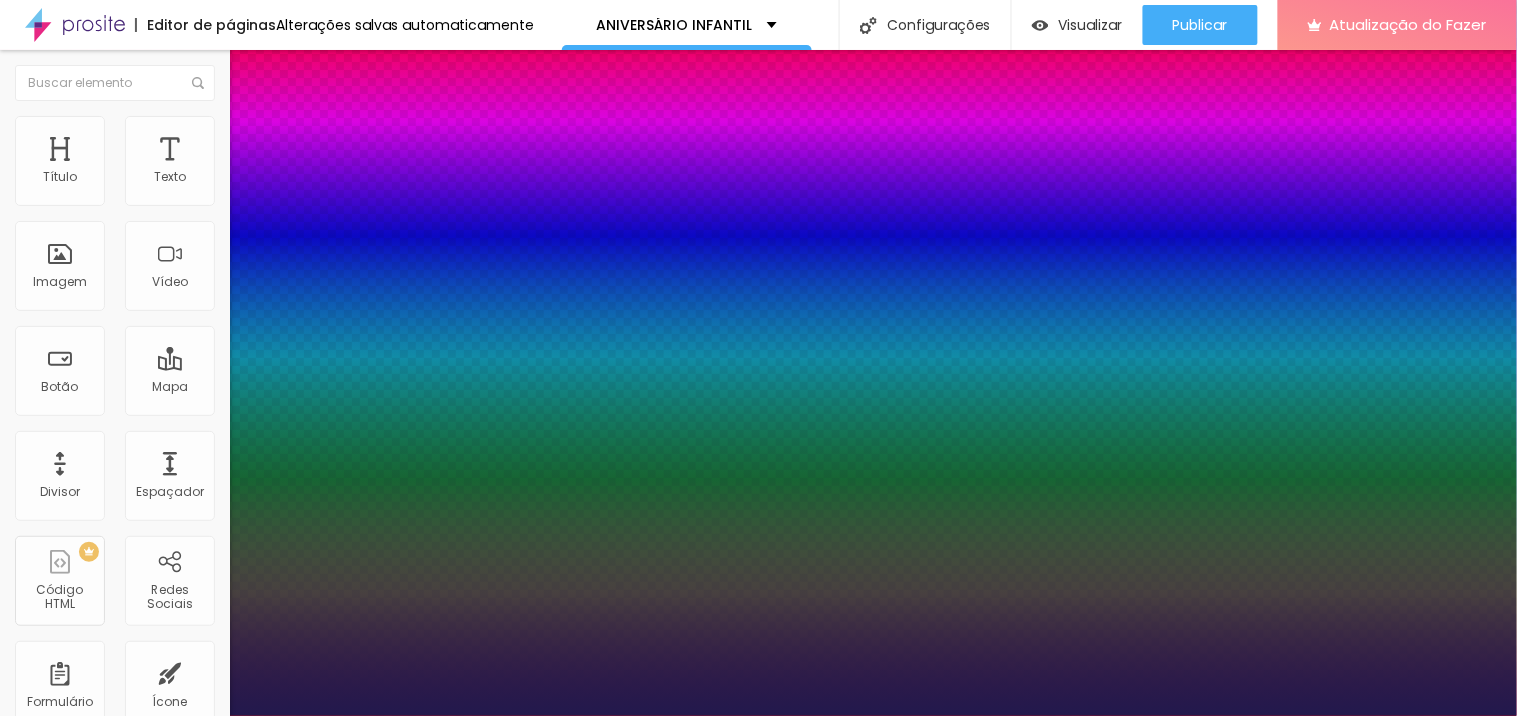 click at bounding box center (64, 2276) 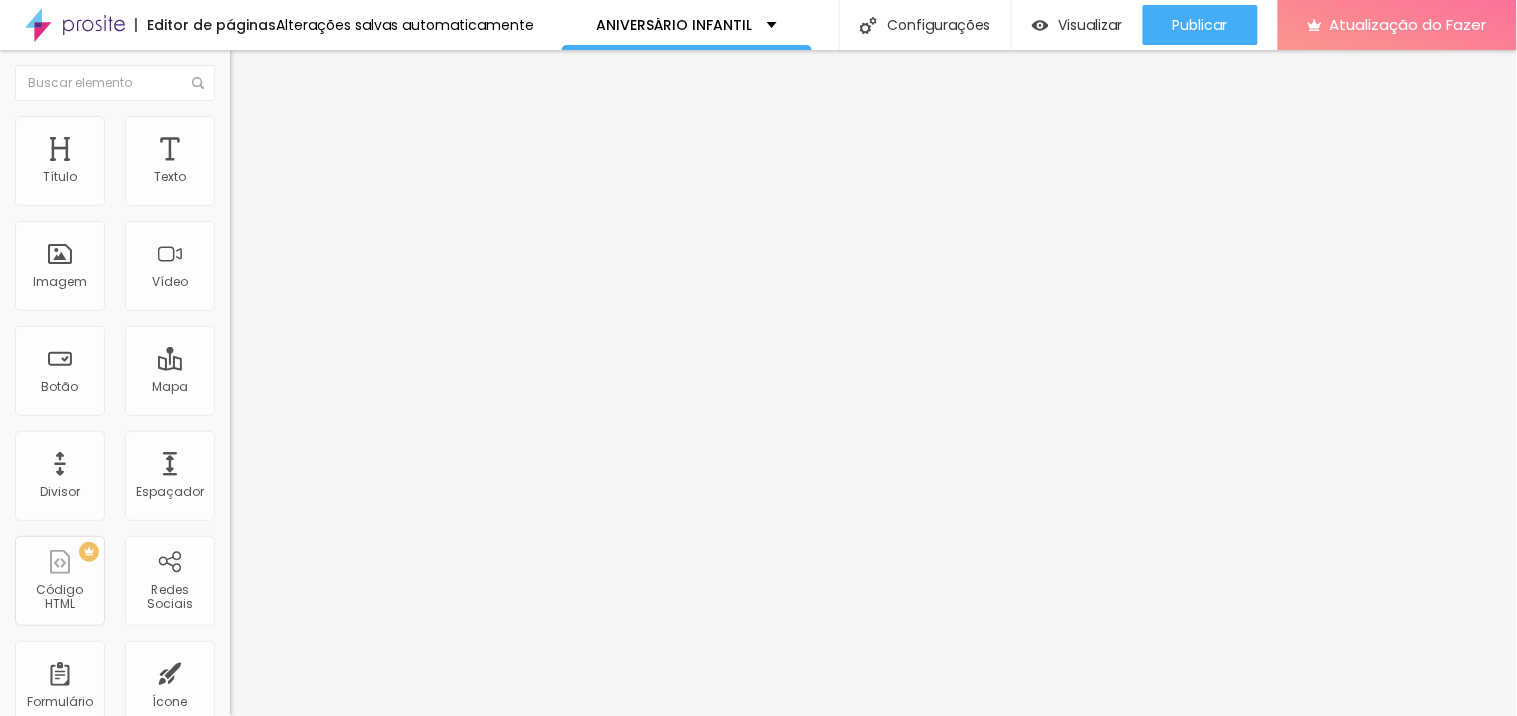 click 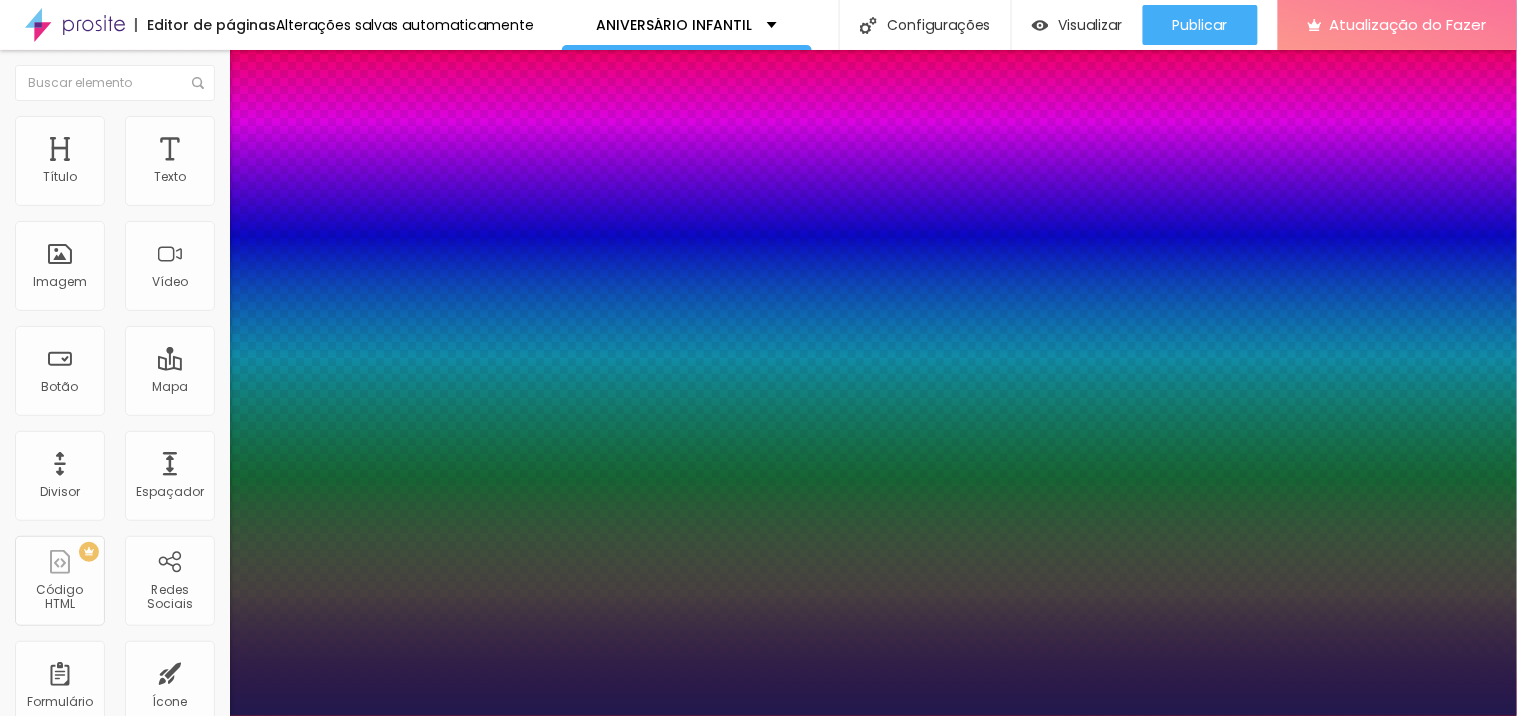 type on "18" 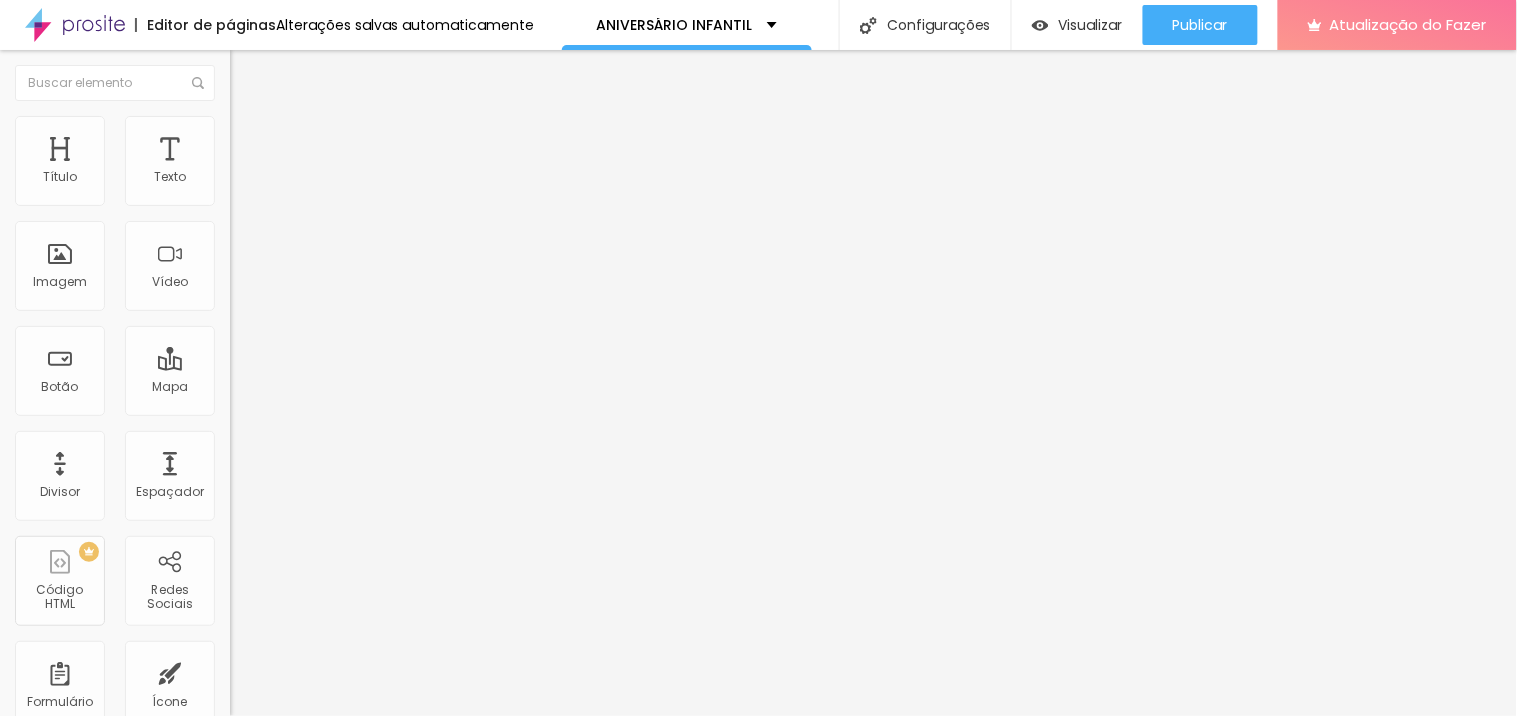 click at bounding box center (244, 181) 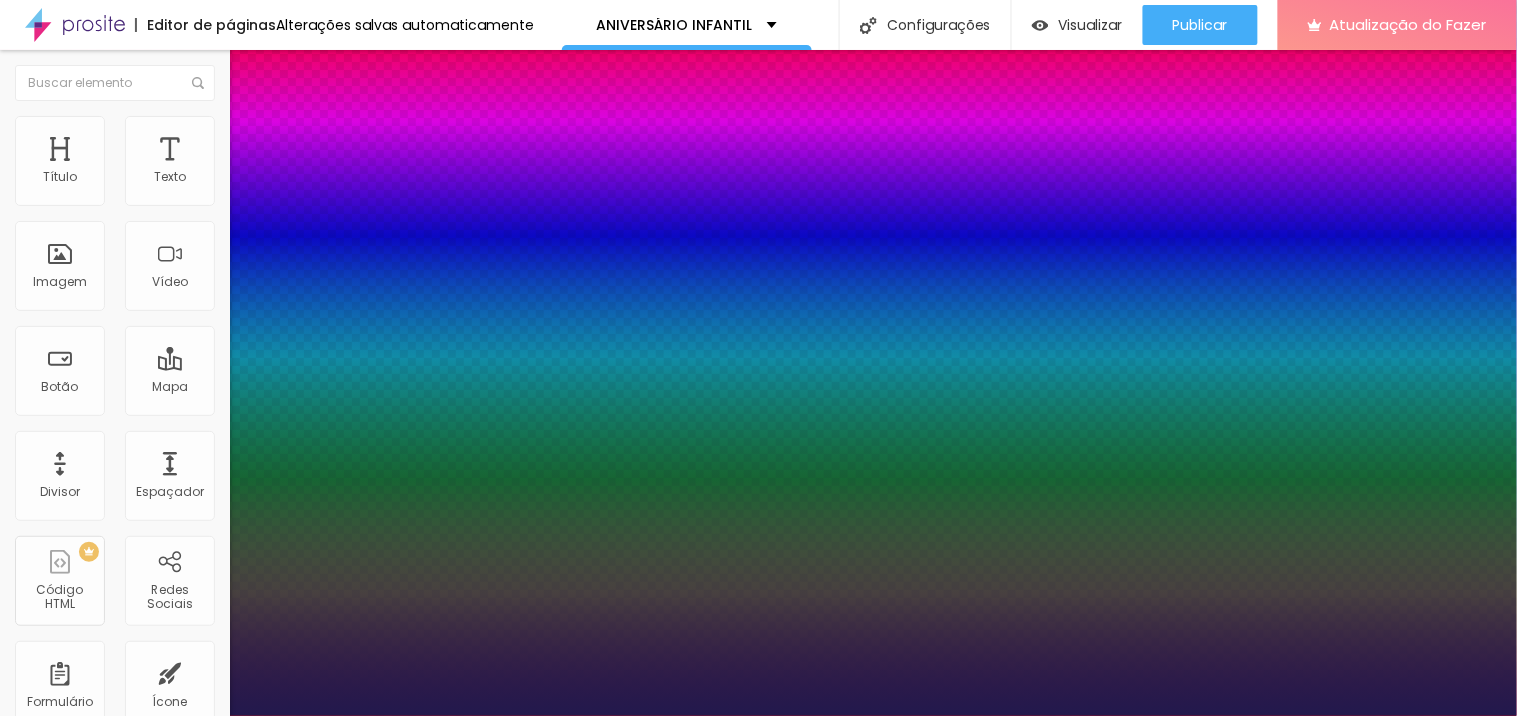 type on "0.9" 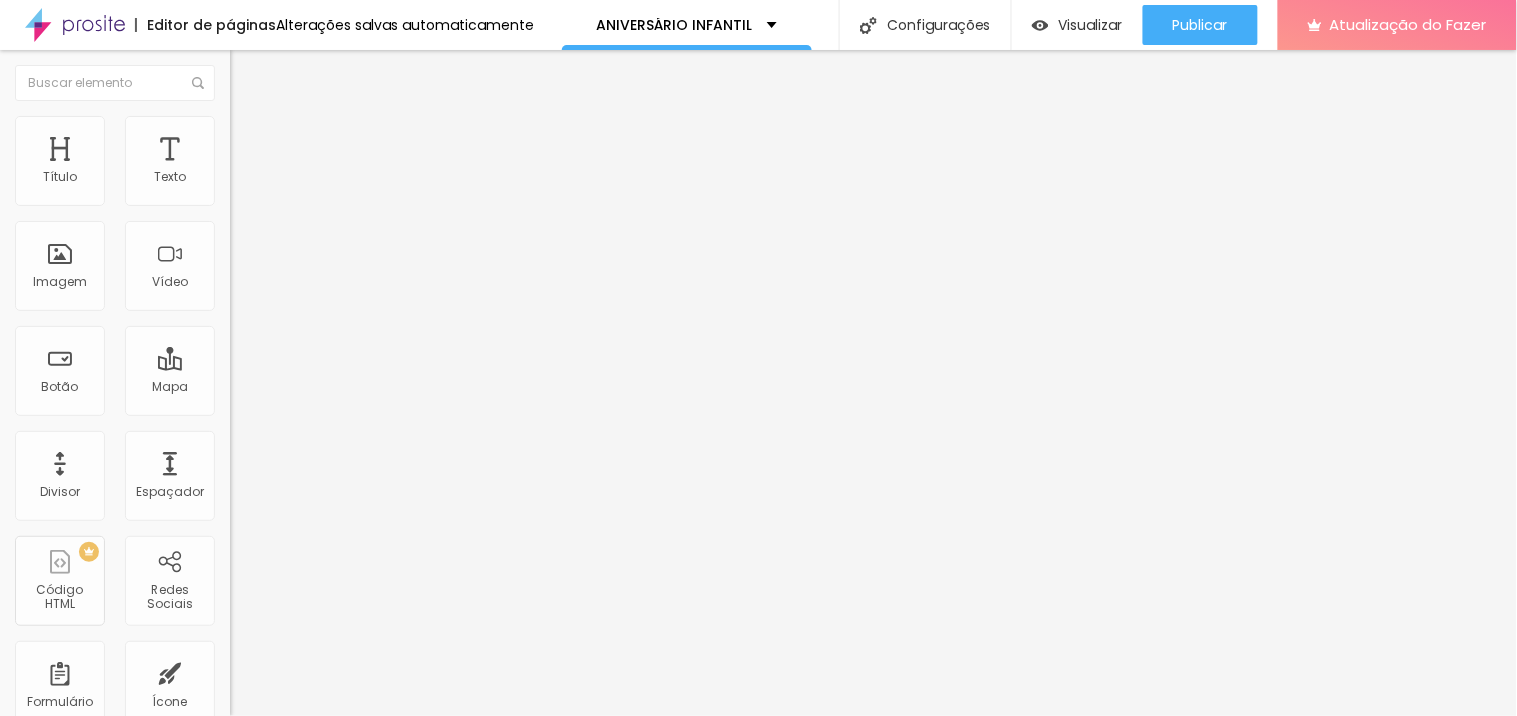 click on "Editar nulo Estilo Avançado Tipografia Voltar ao padrão Sombra DESATIVADO Voltar ao padrão" at bounding box center [345, 383] 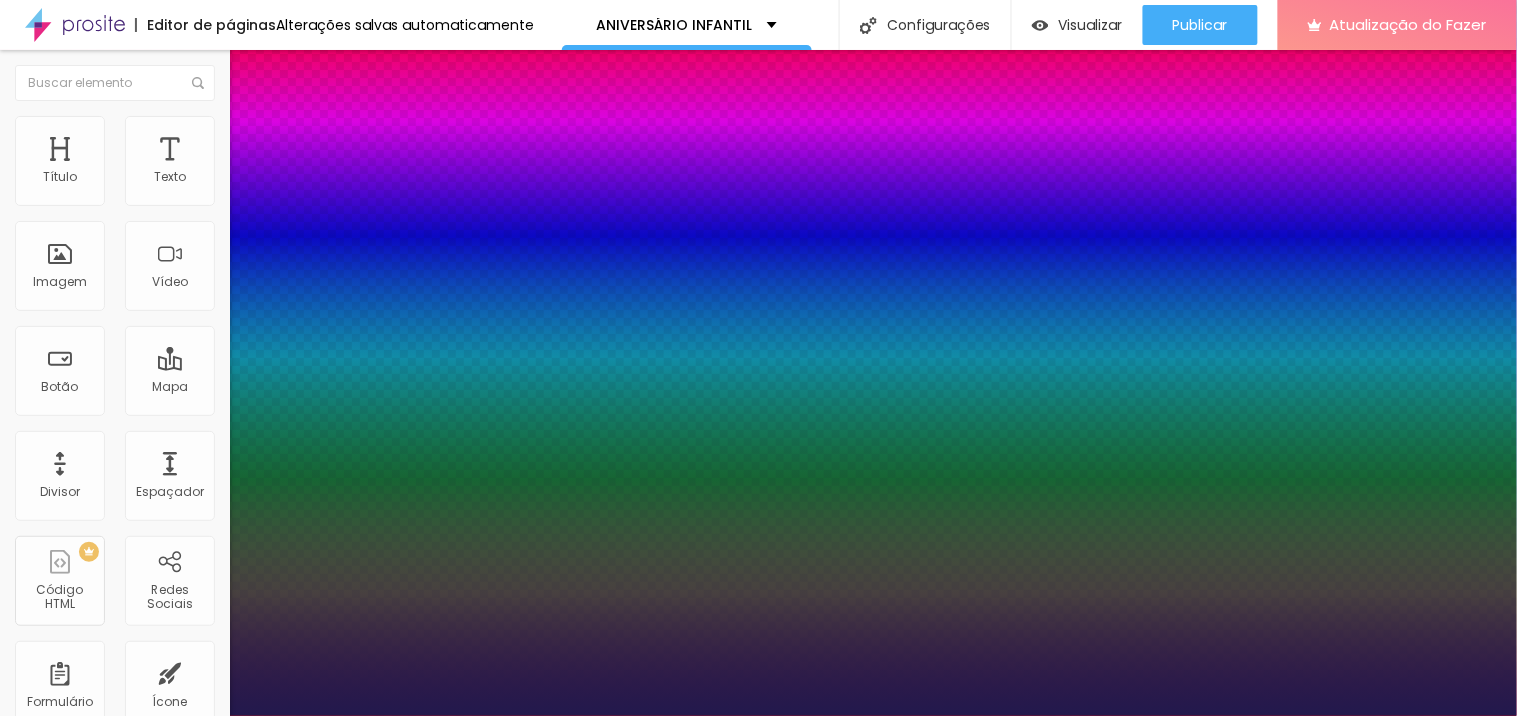 type on "1" 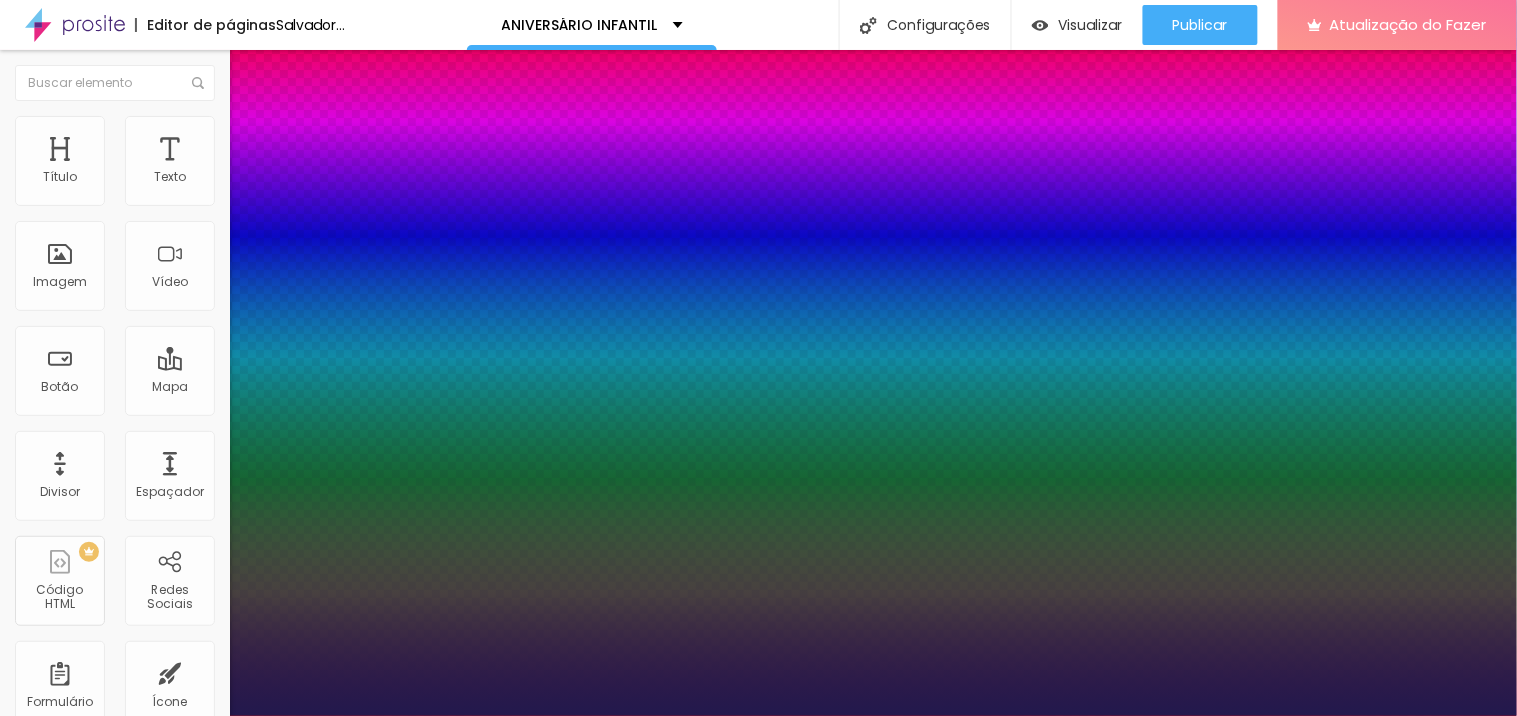type on "1" 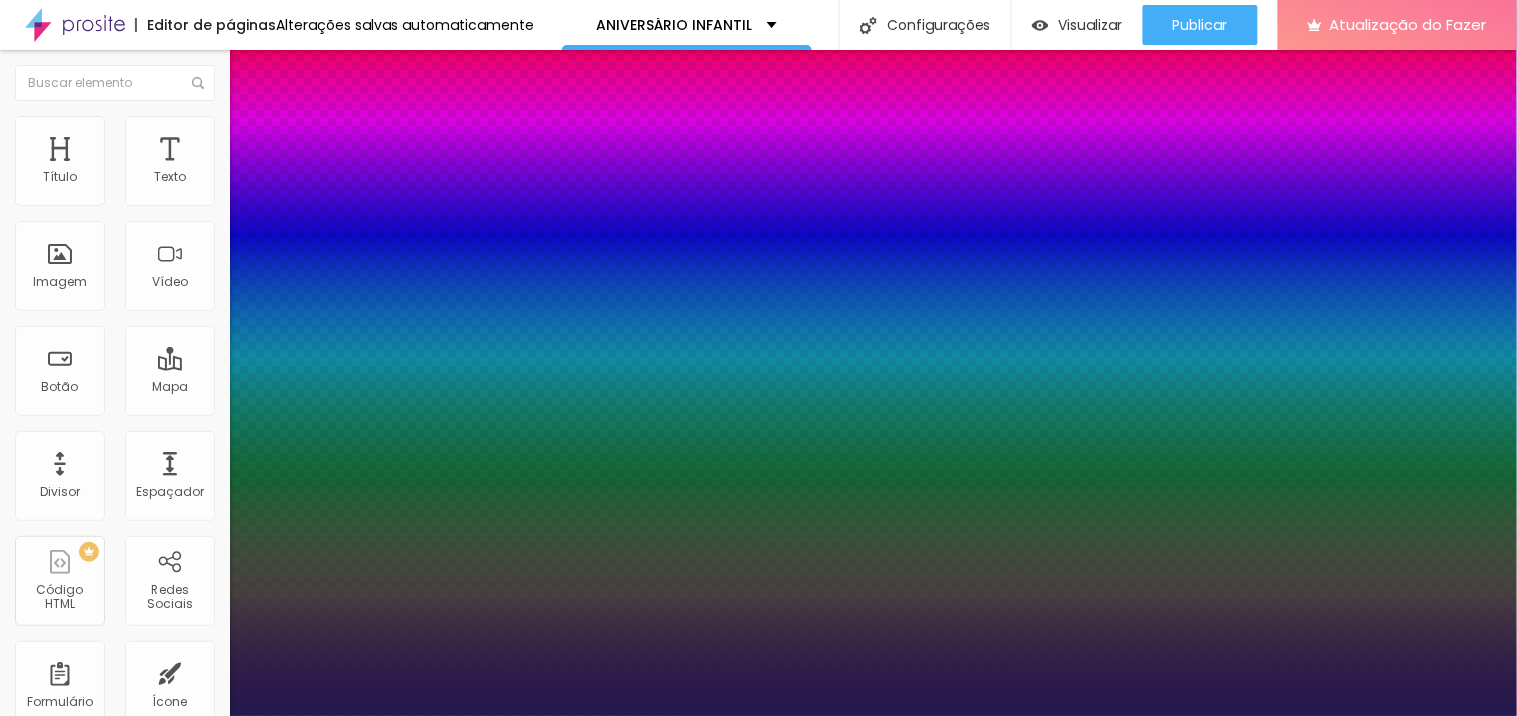 type on "20" 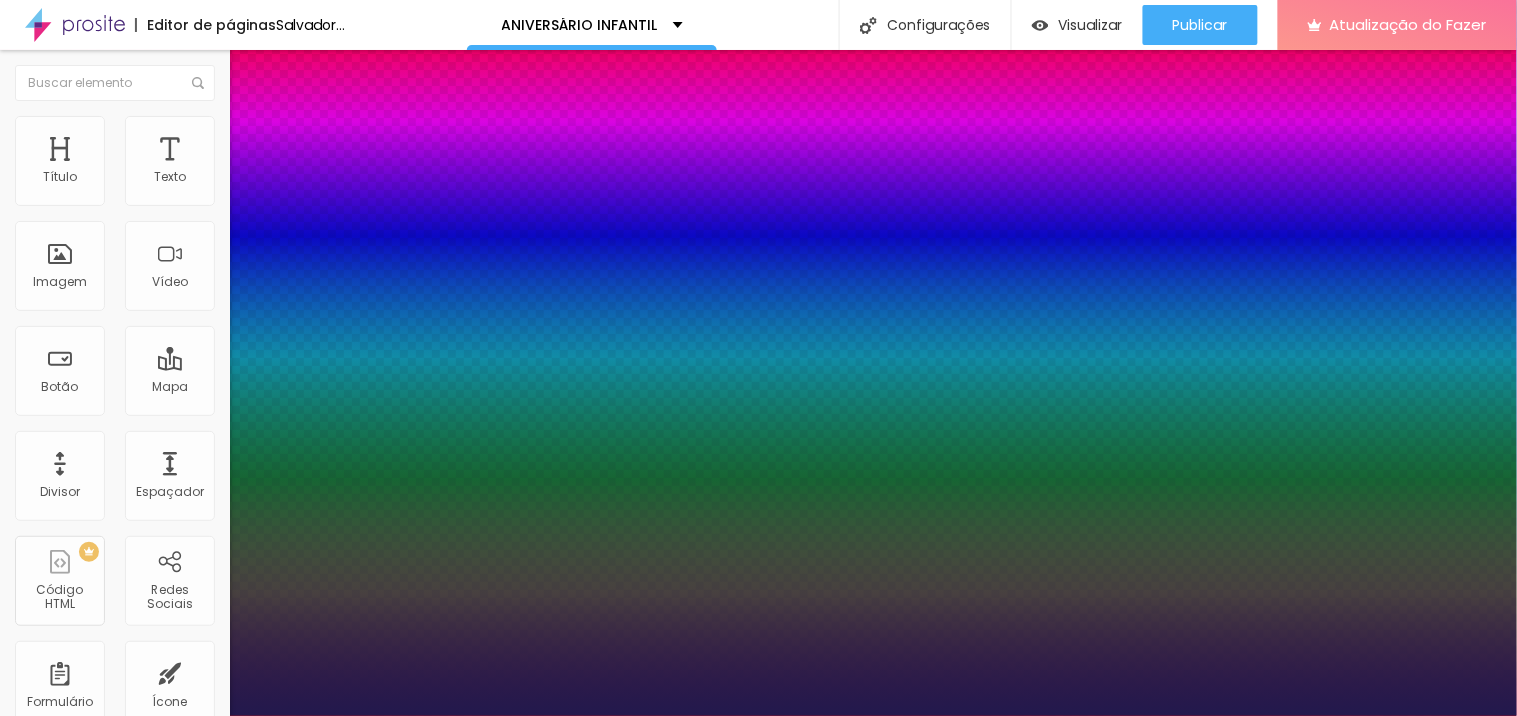 click at bounding box center (64, 2276) 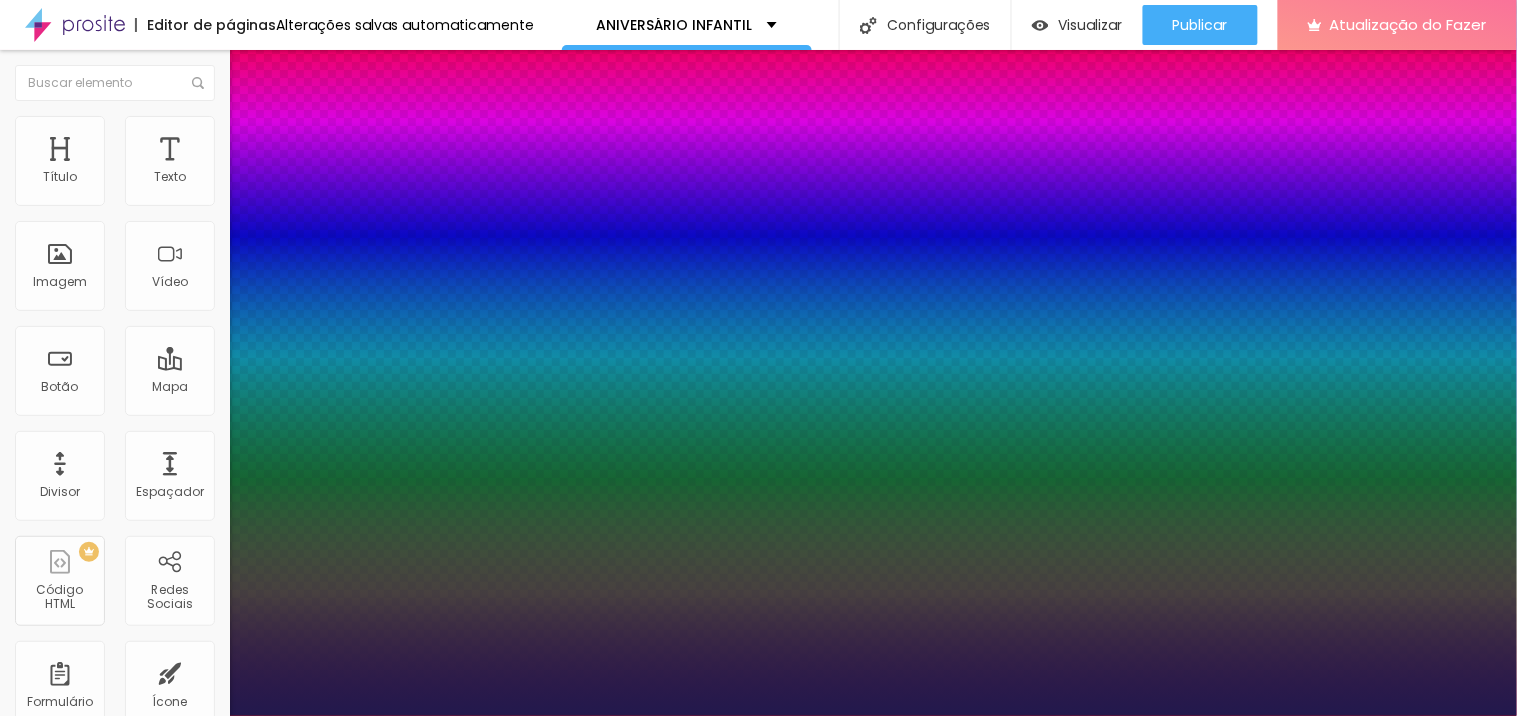 click at bounding box center (758, 716) 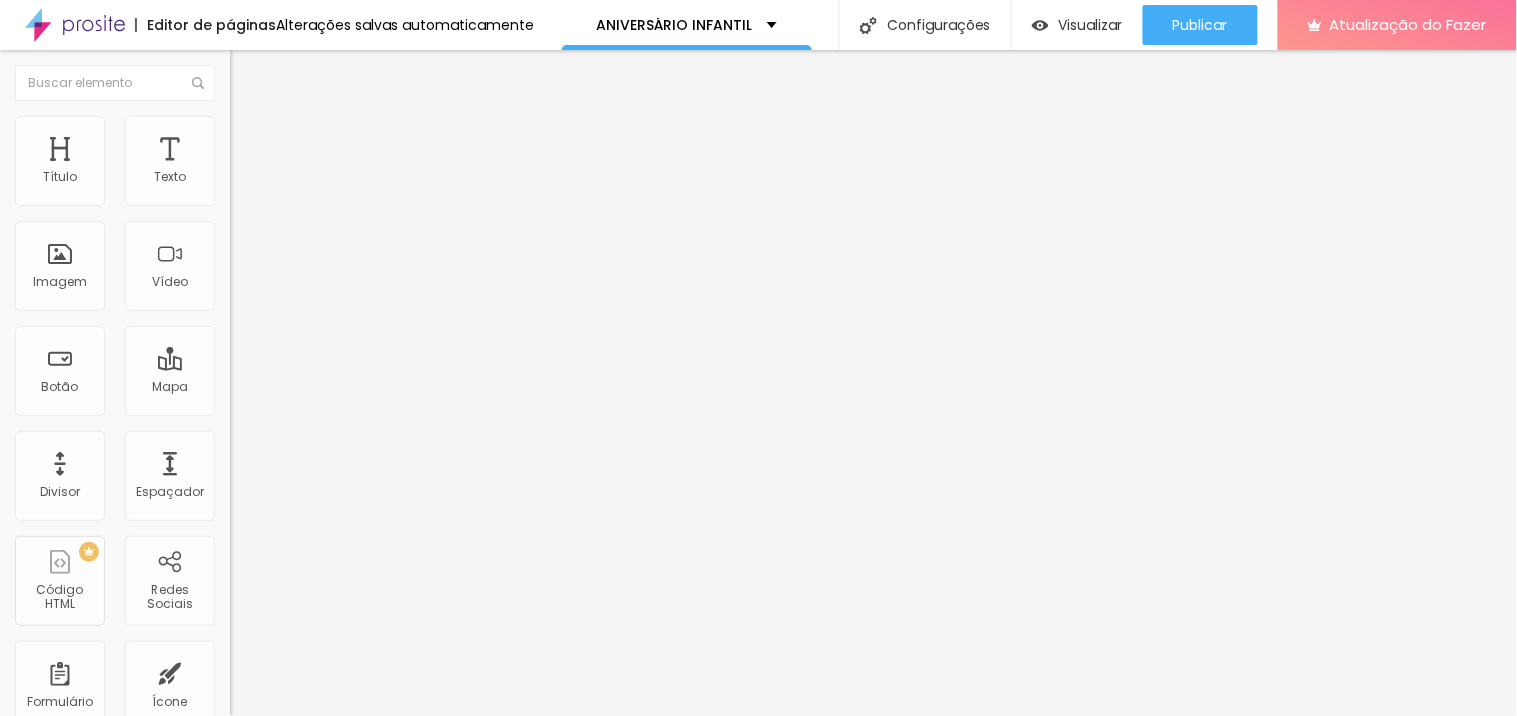 click on "Trocar imagem" at bounding box center [290, 163] 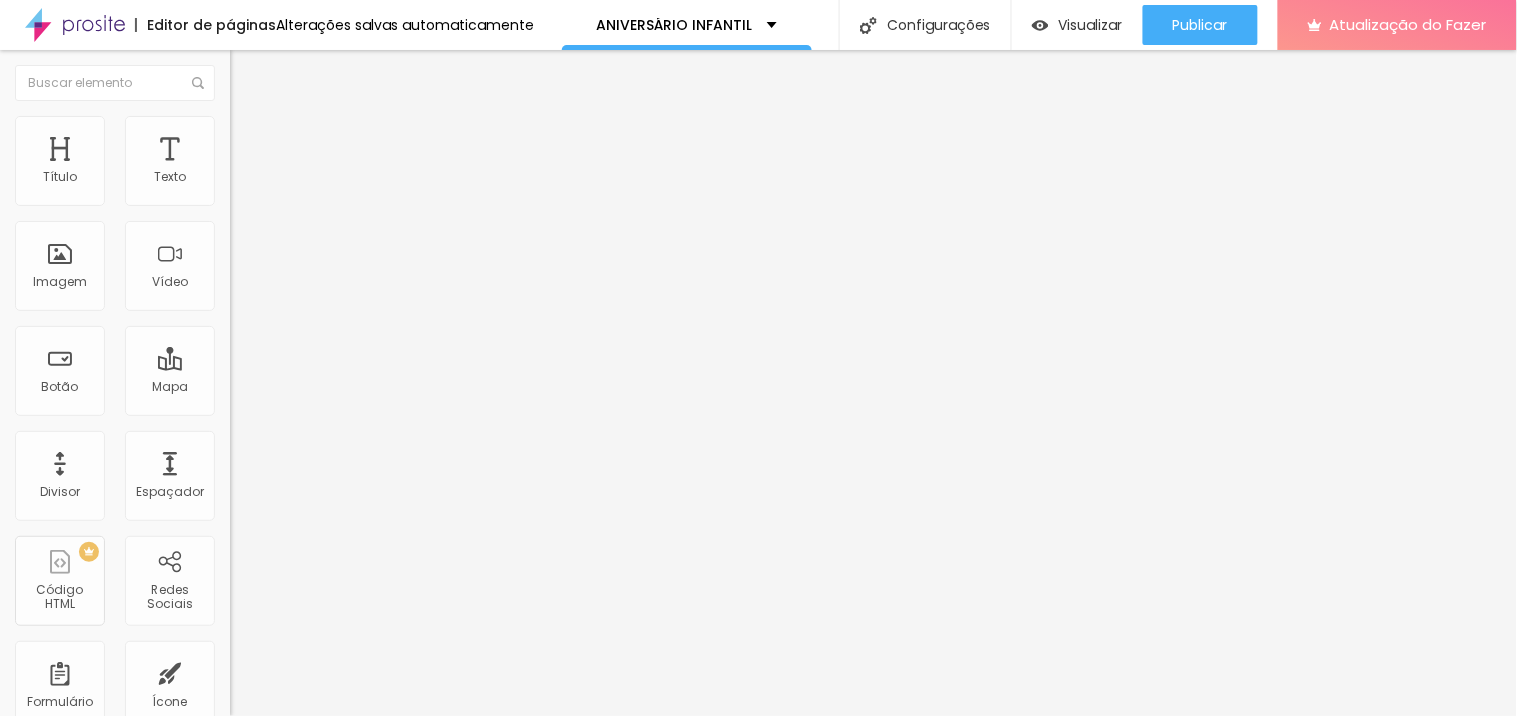 click at bounding box center [35, 776] 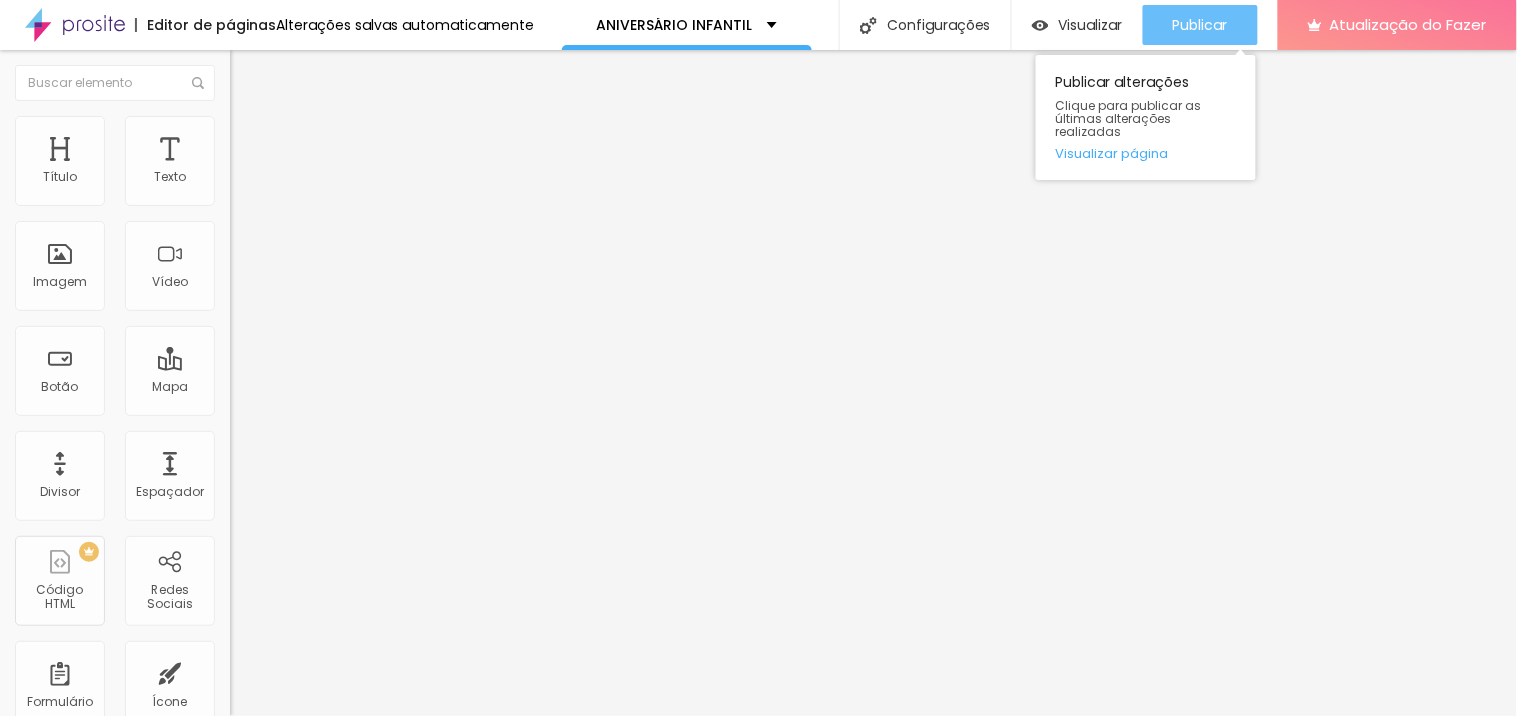 click on "Publicar" at bounding box center [1200, 25] 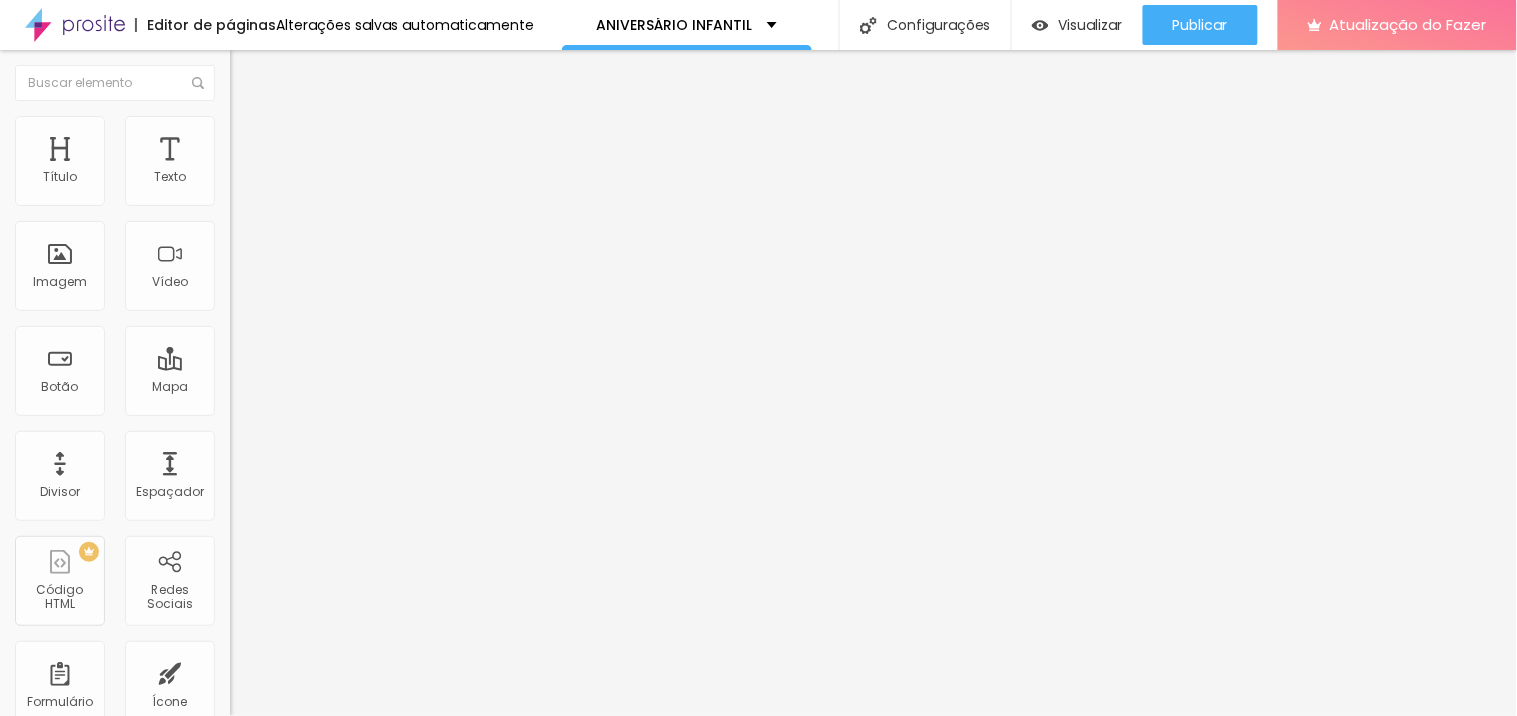 click on "Trocar imagem" at bounding box center [290, 163] 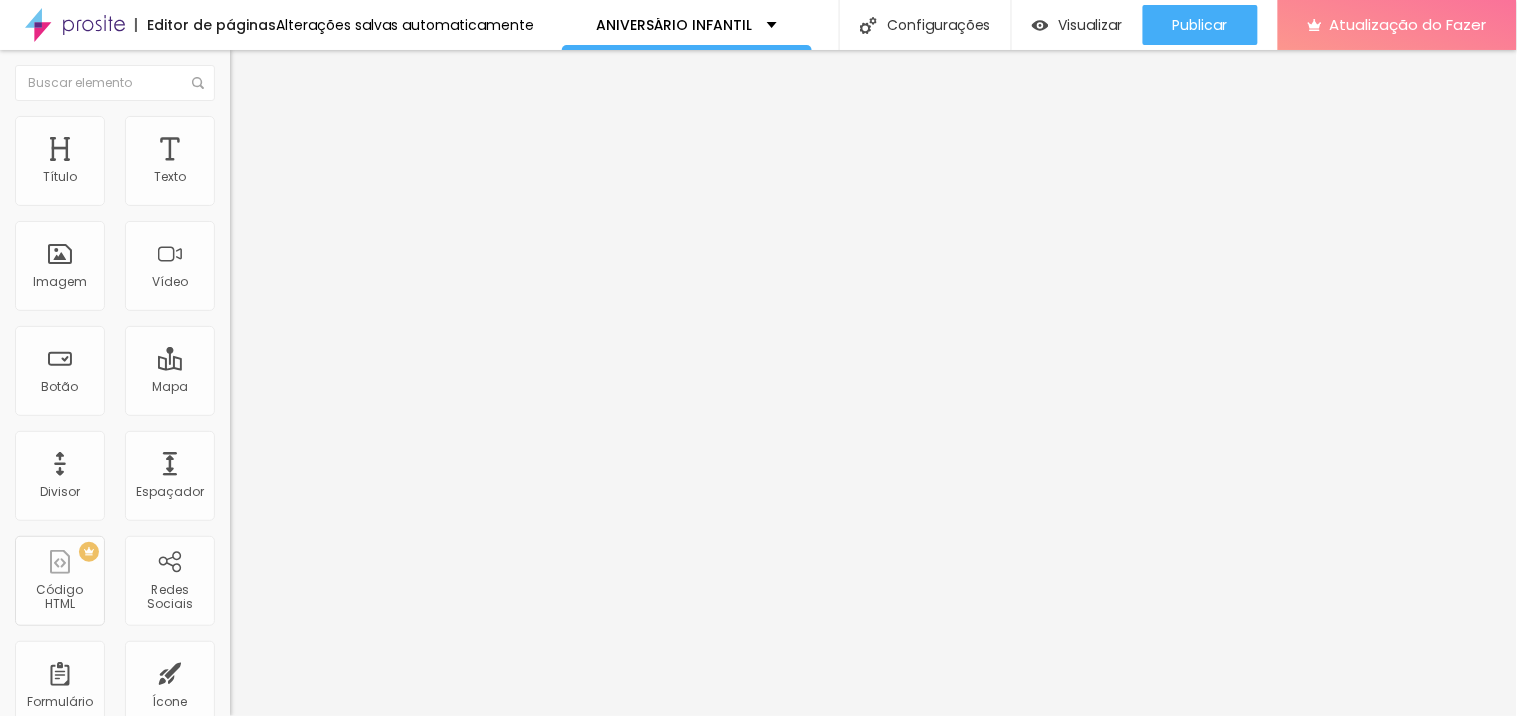 click at bounding box center (758, 843) 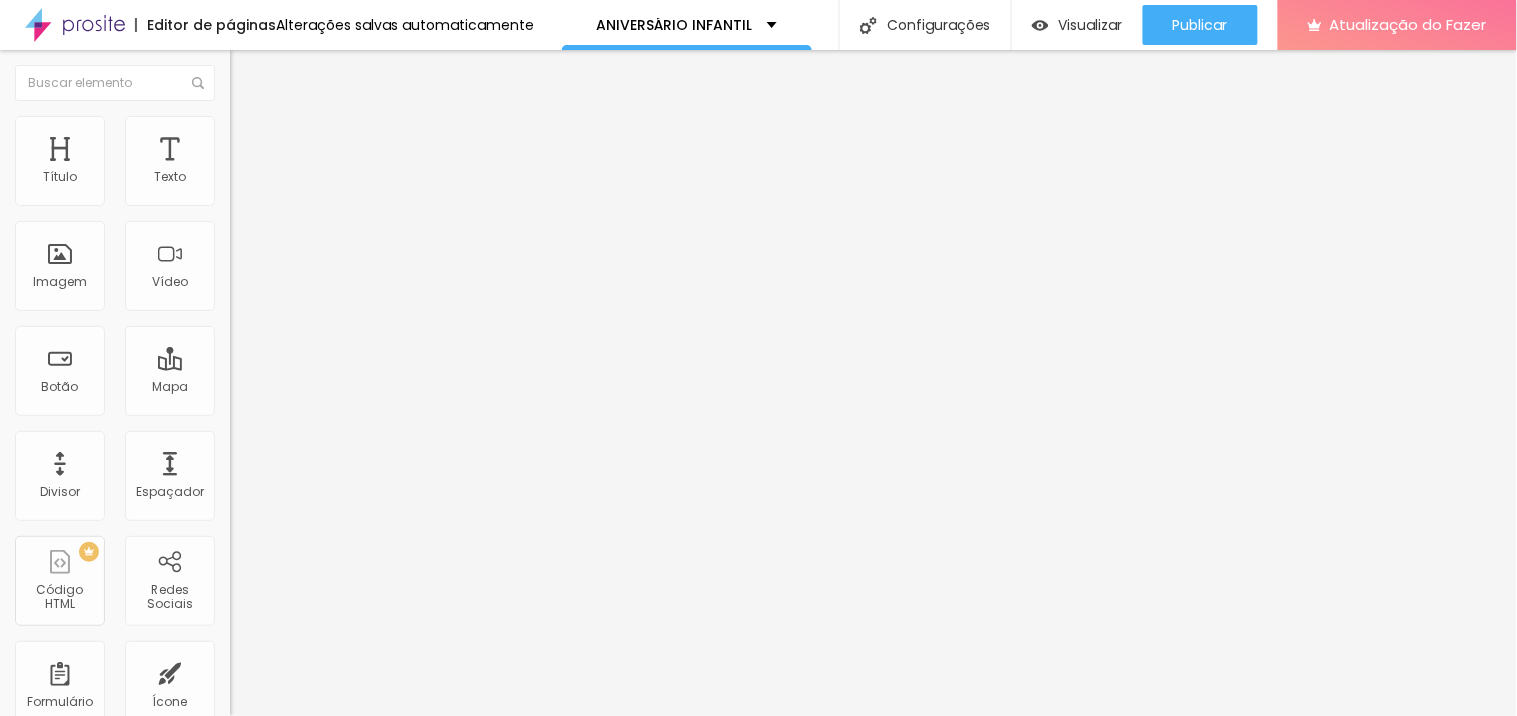 click on "Trocar imagem" at bounding box center (284, 163) 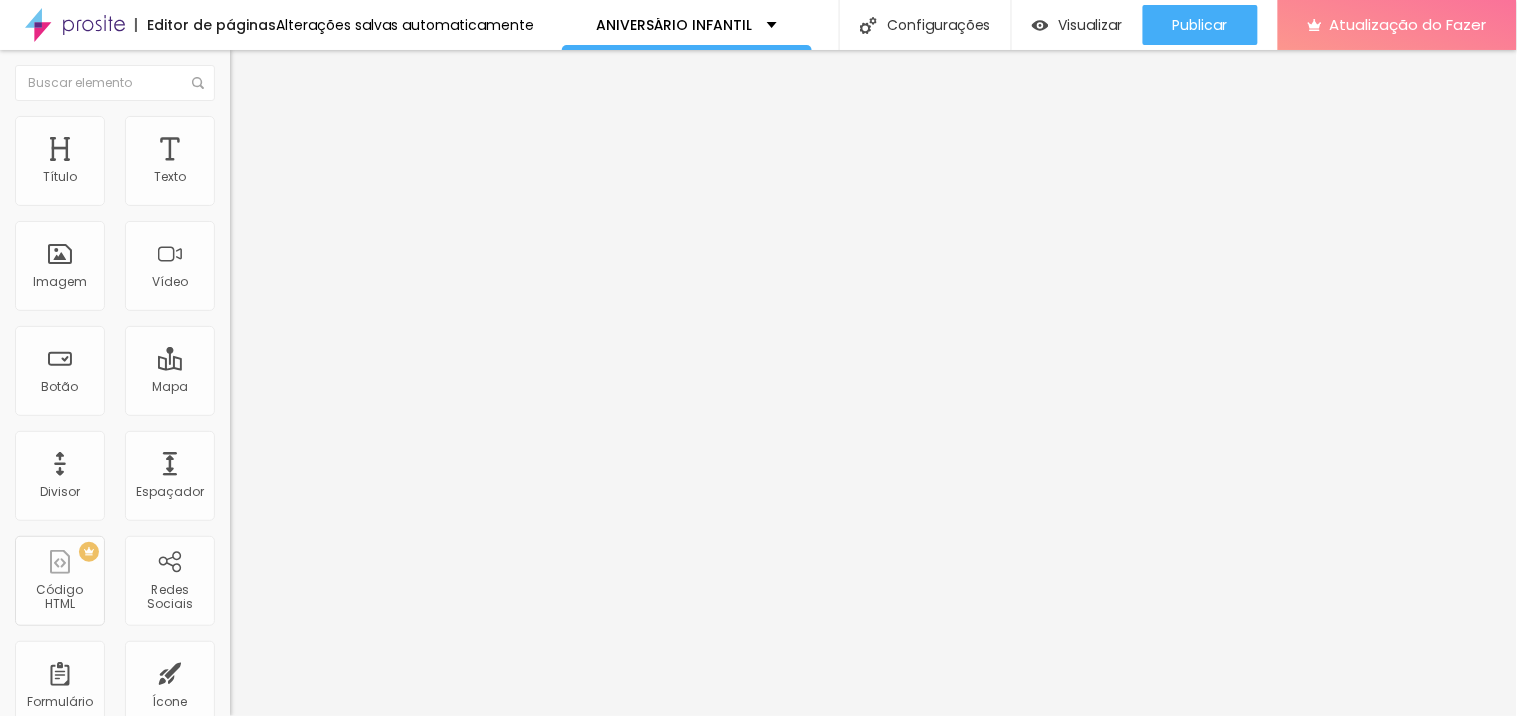click on "Carregar" at bounding box center (72, 777) 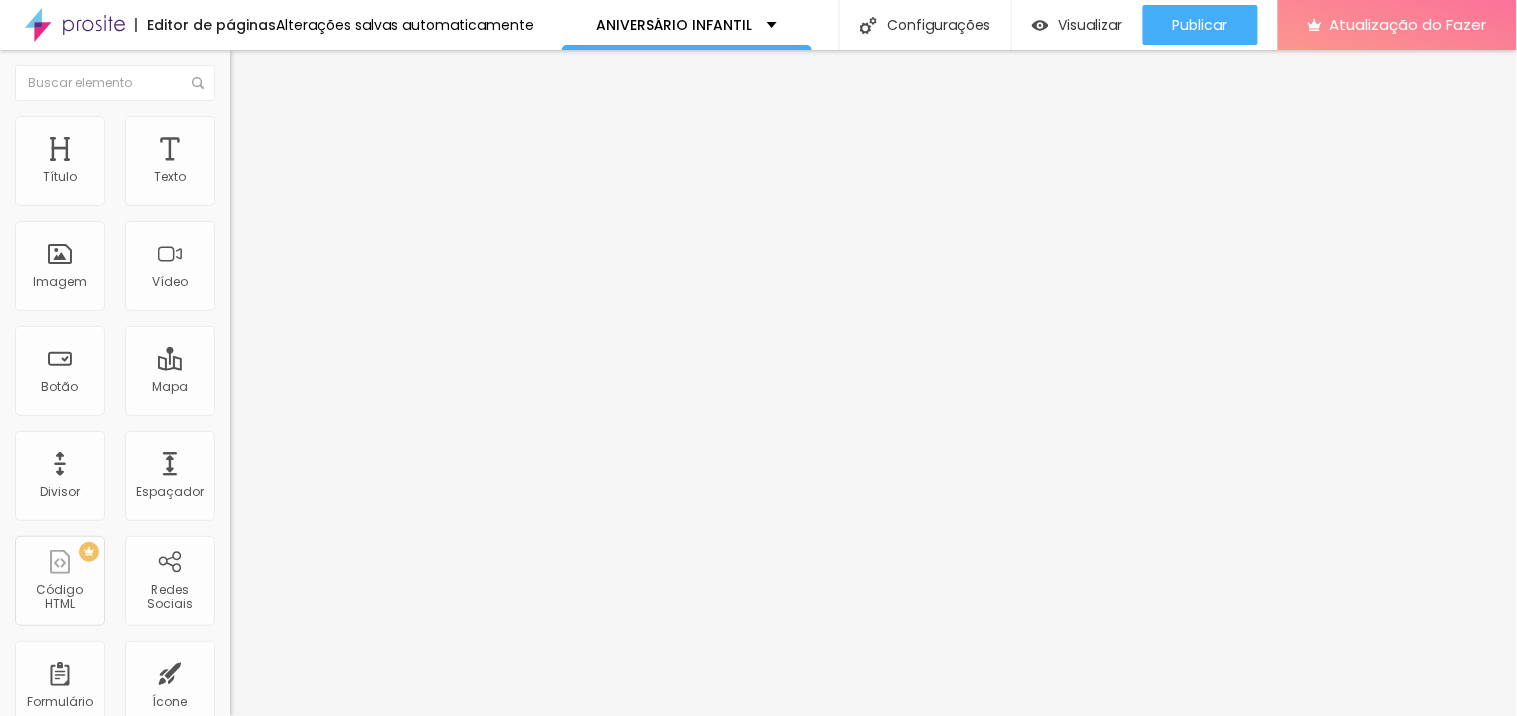 click on "Trocar imagem" at bounding box center (290, 163) 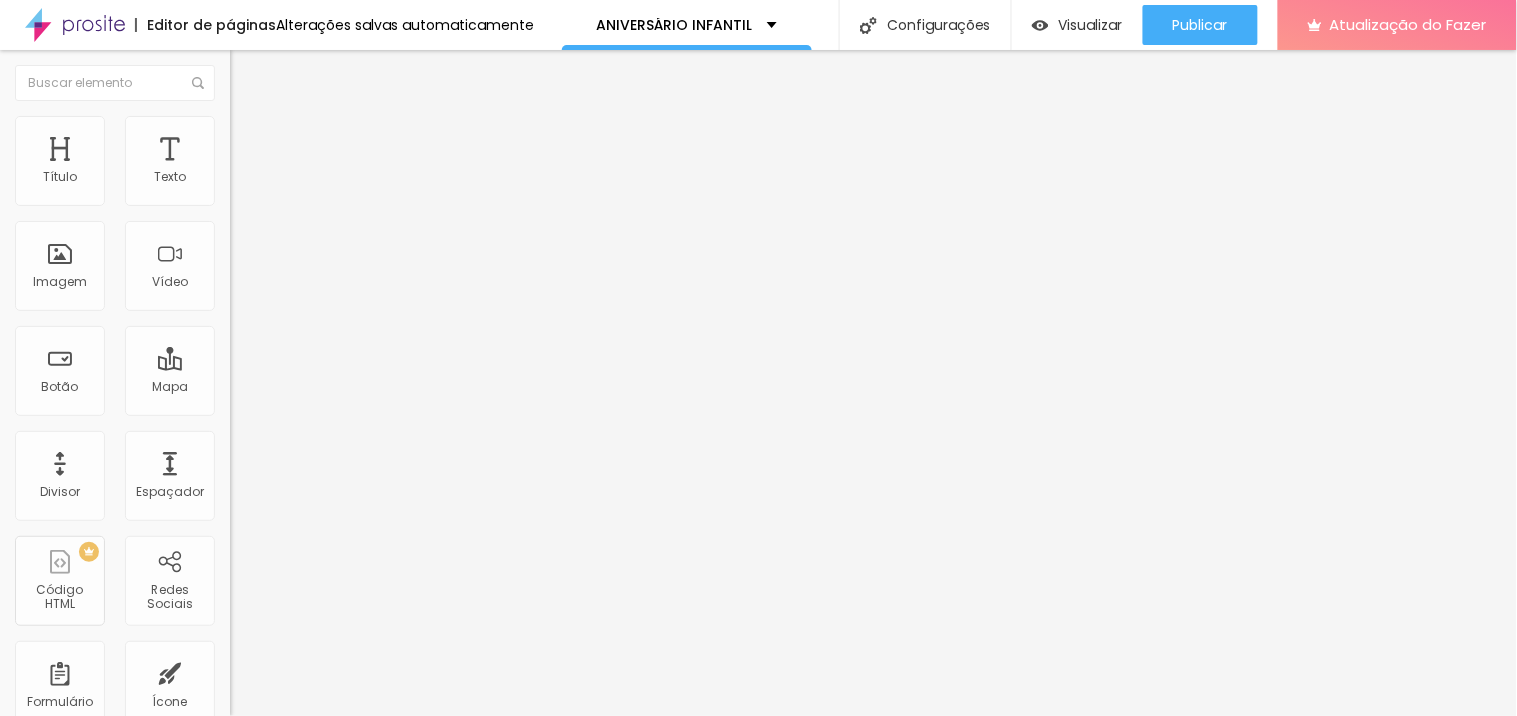 click on "Carregar" at bounding box center (72, 777) 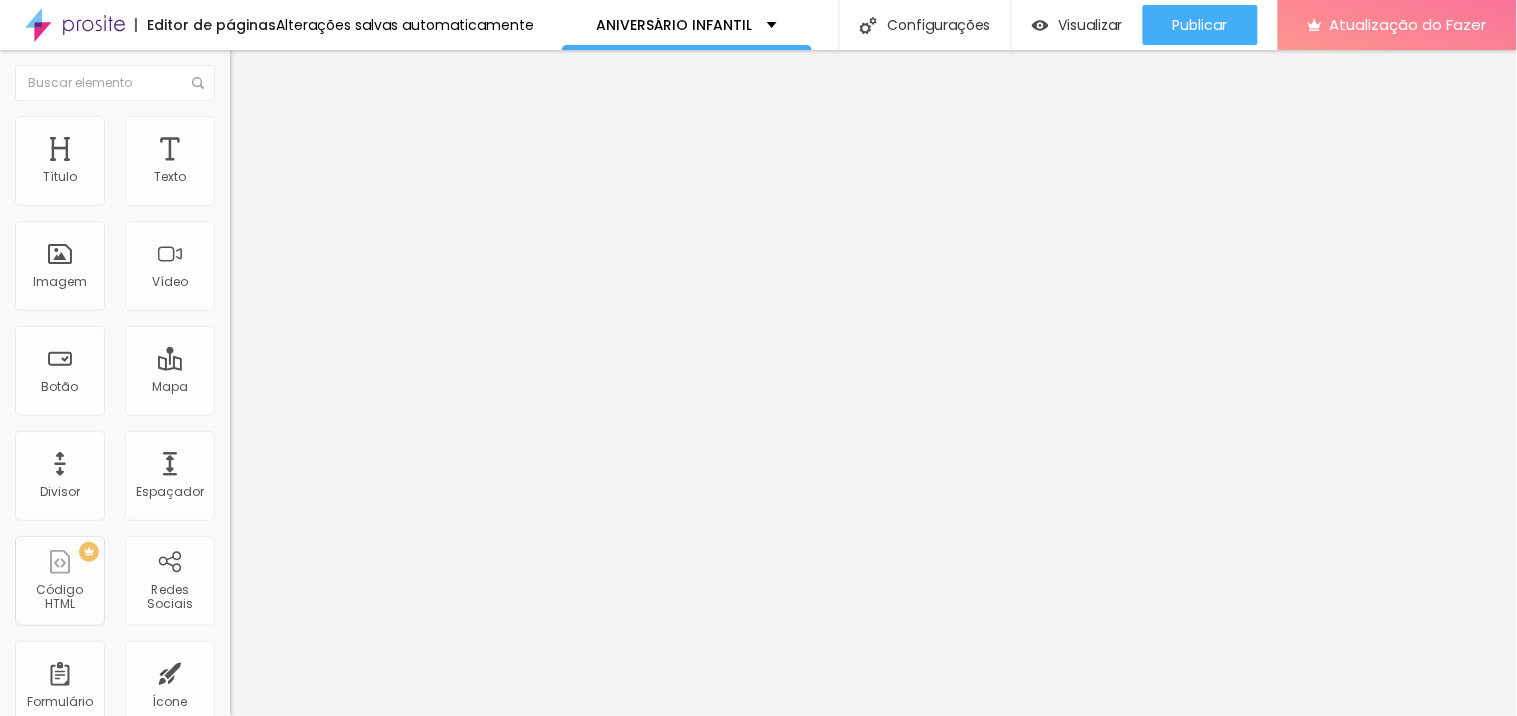 click on "Trocar imagem" at bounding box center [284, 163] 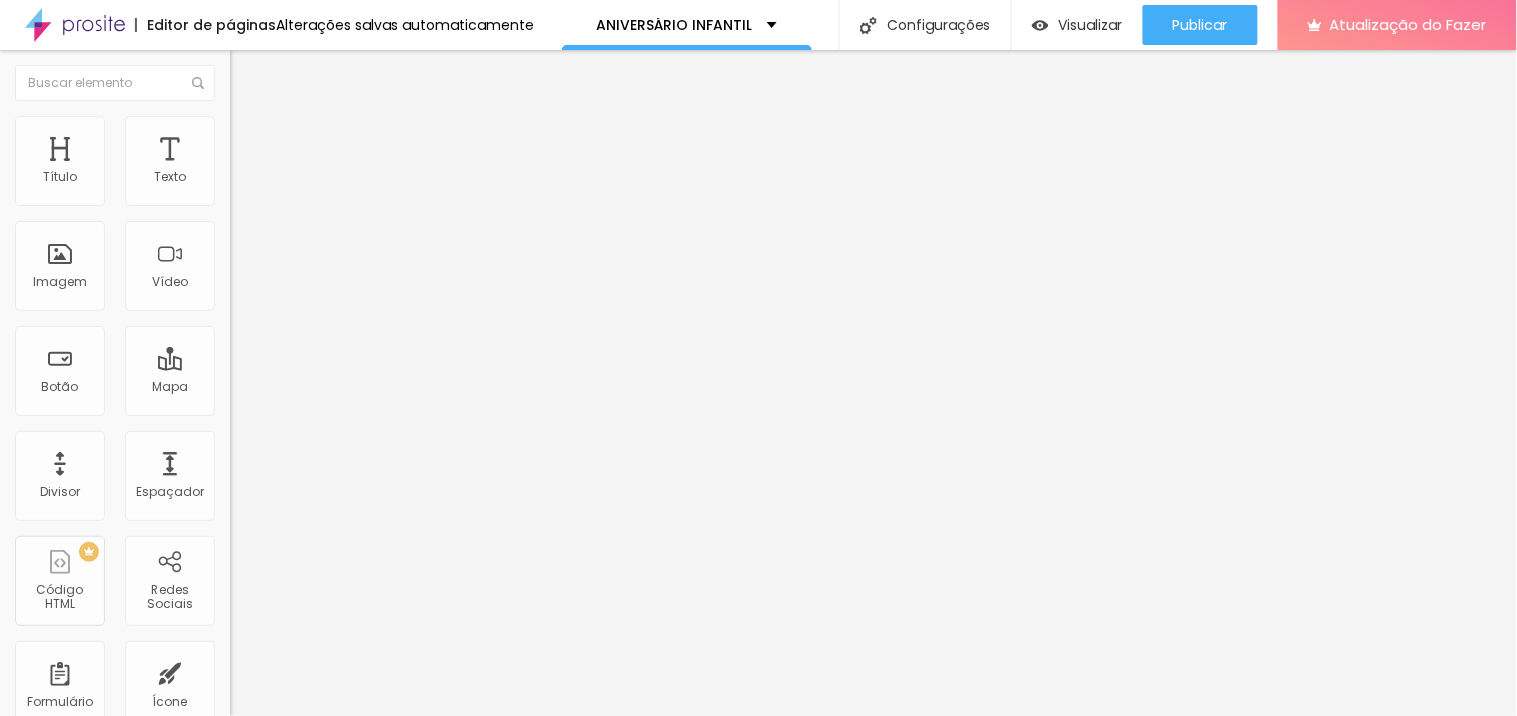 click at bounding box center (758, 867) 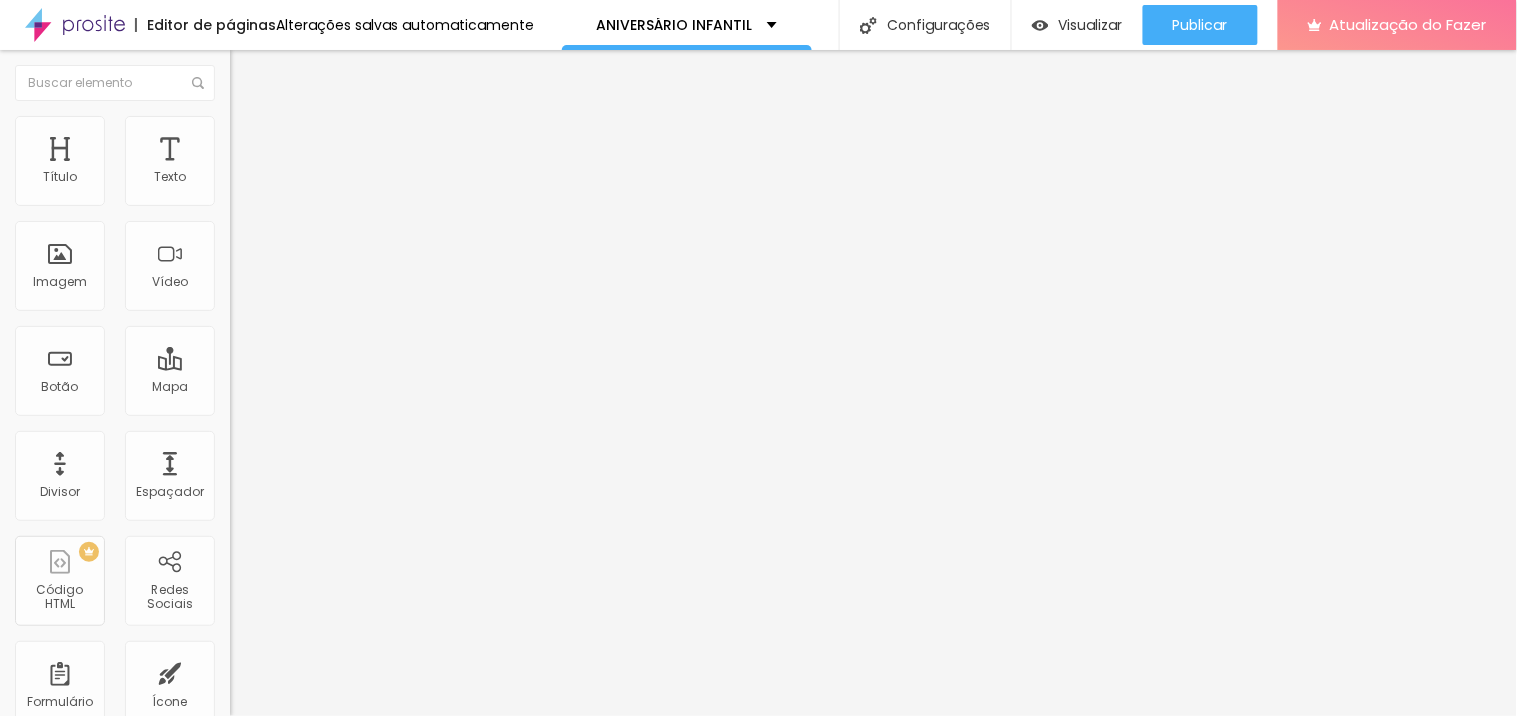 click 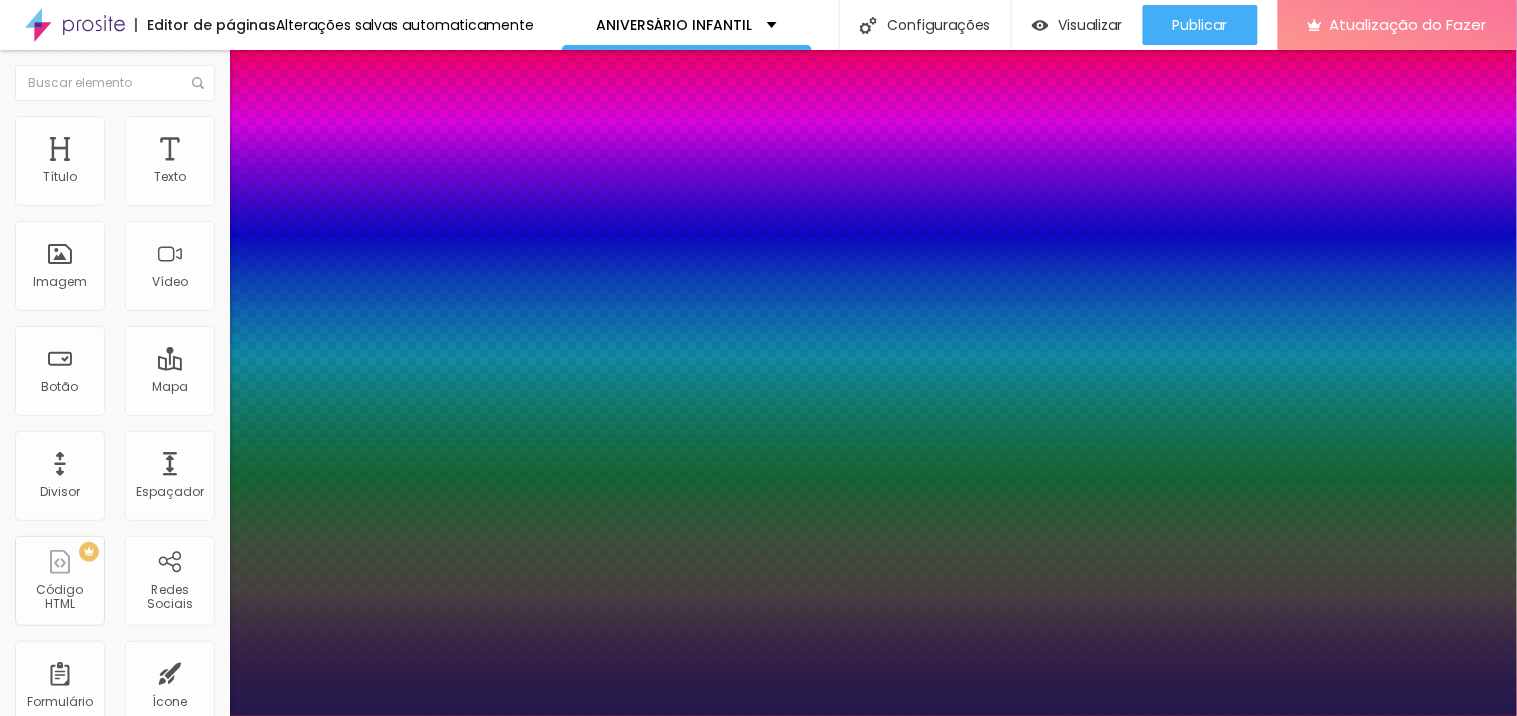 type on "1" 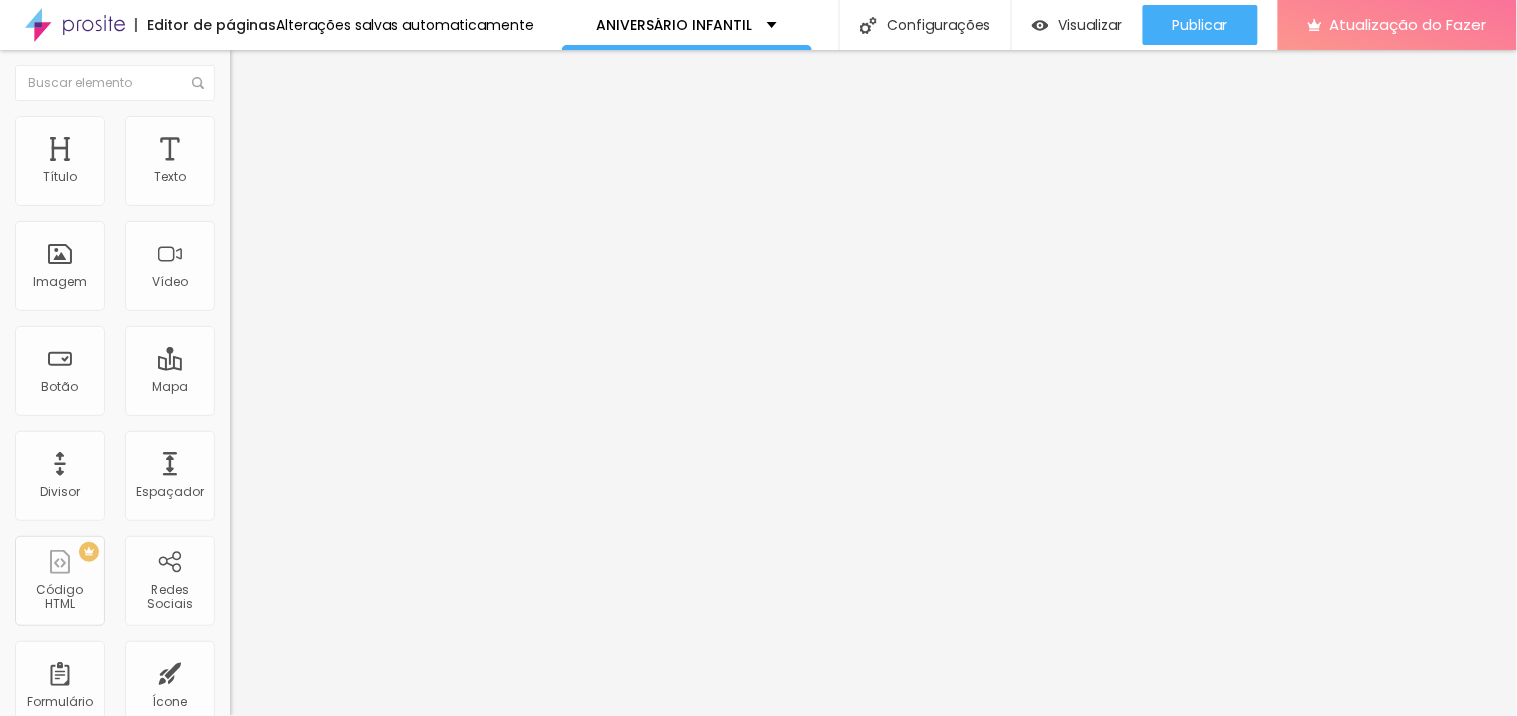 click 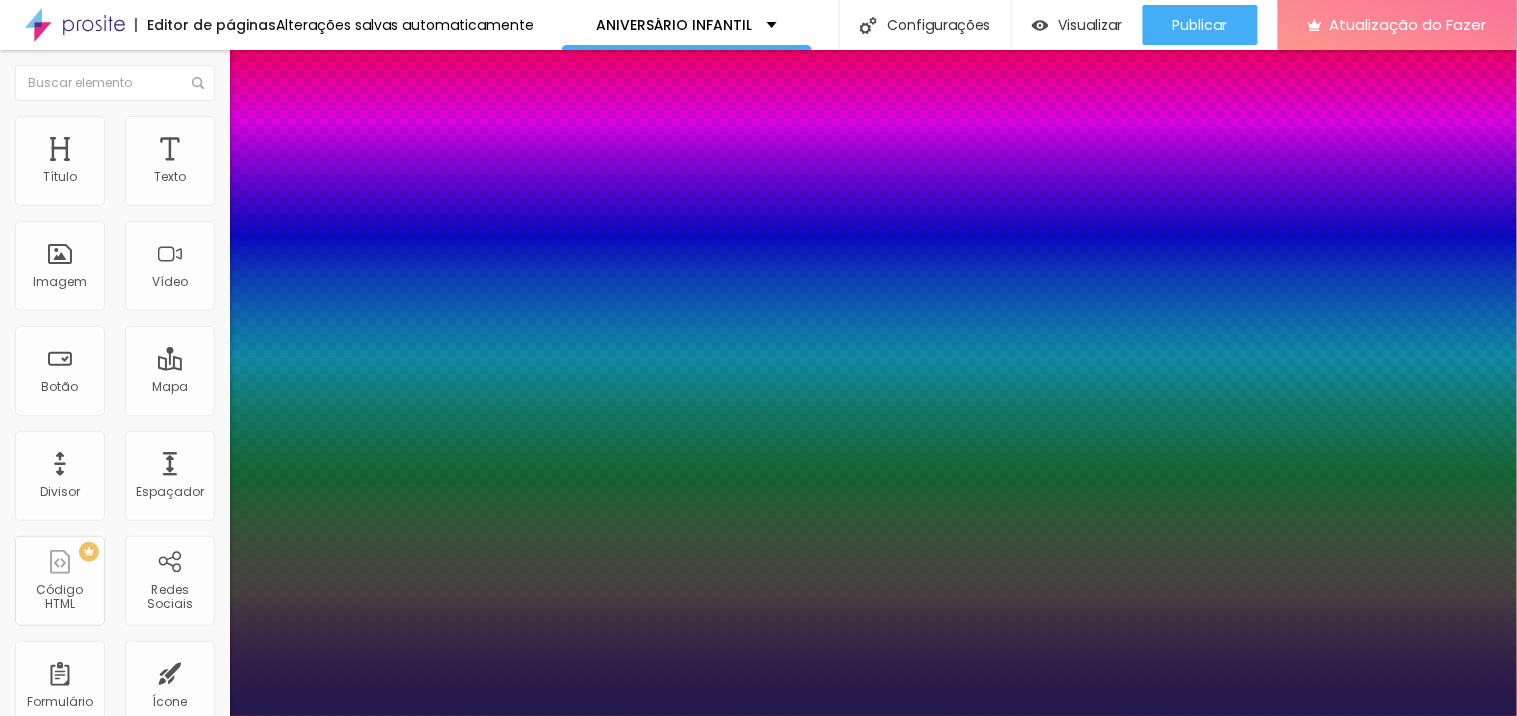 type on "16" 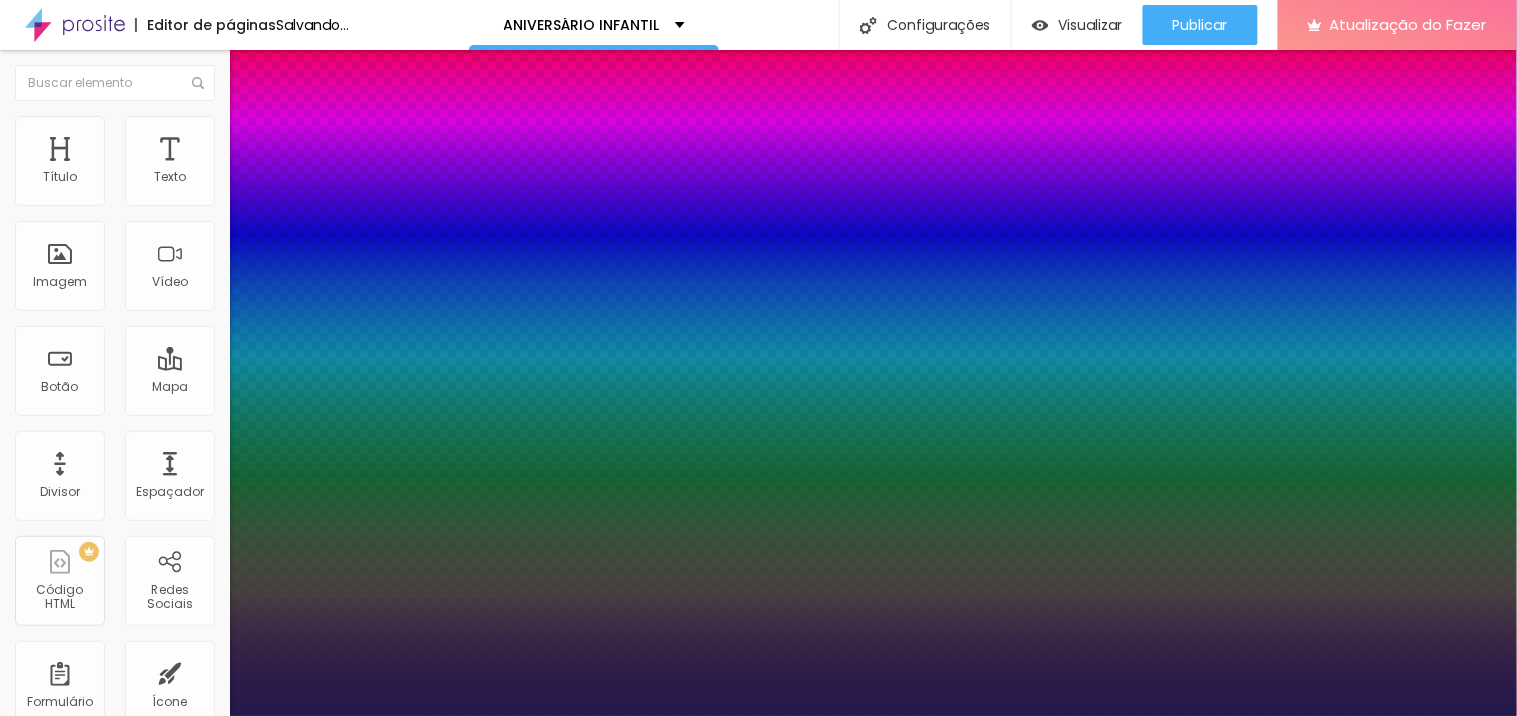 type on "17" 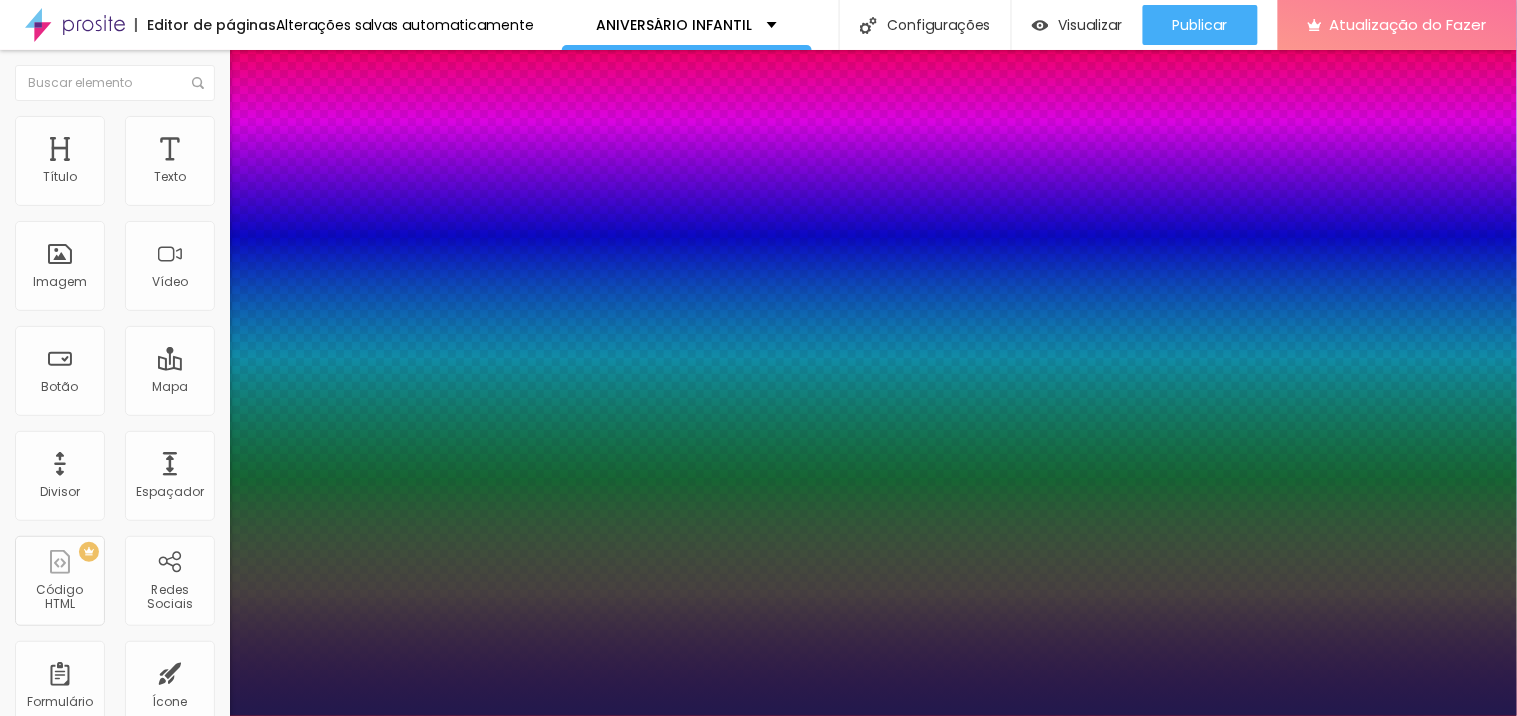 click at bounding box center [64, 2276] 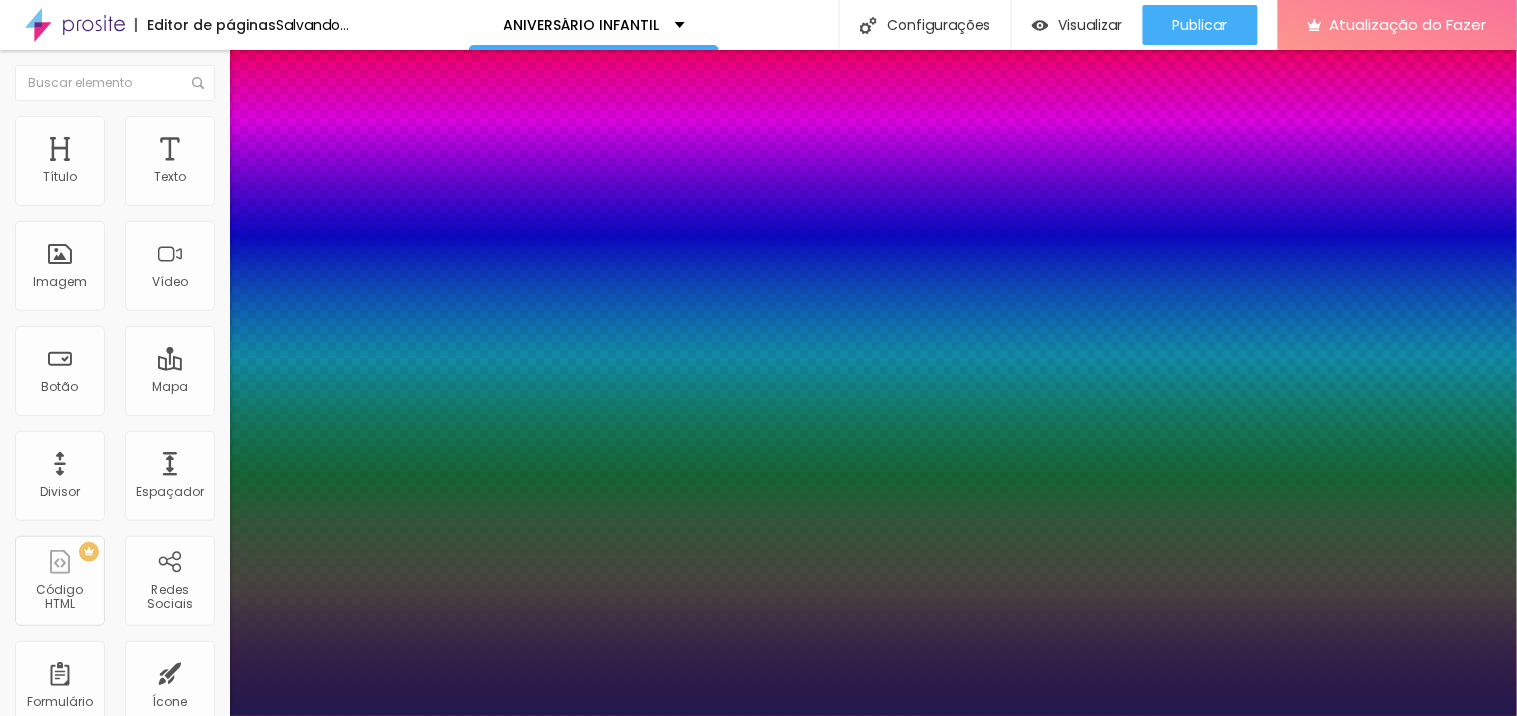 click at bounding box center (64, 2276) 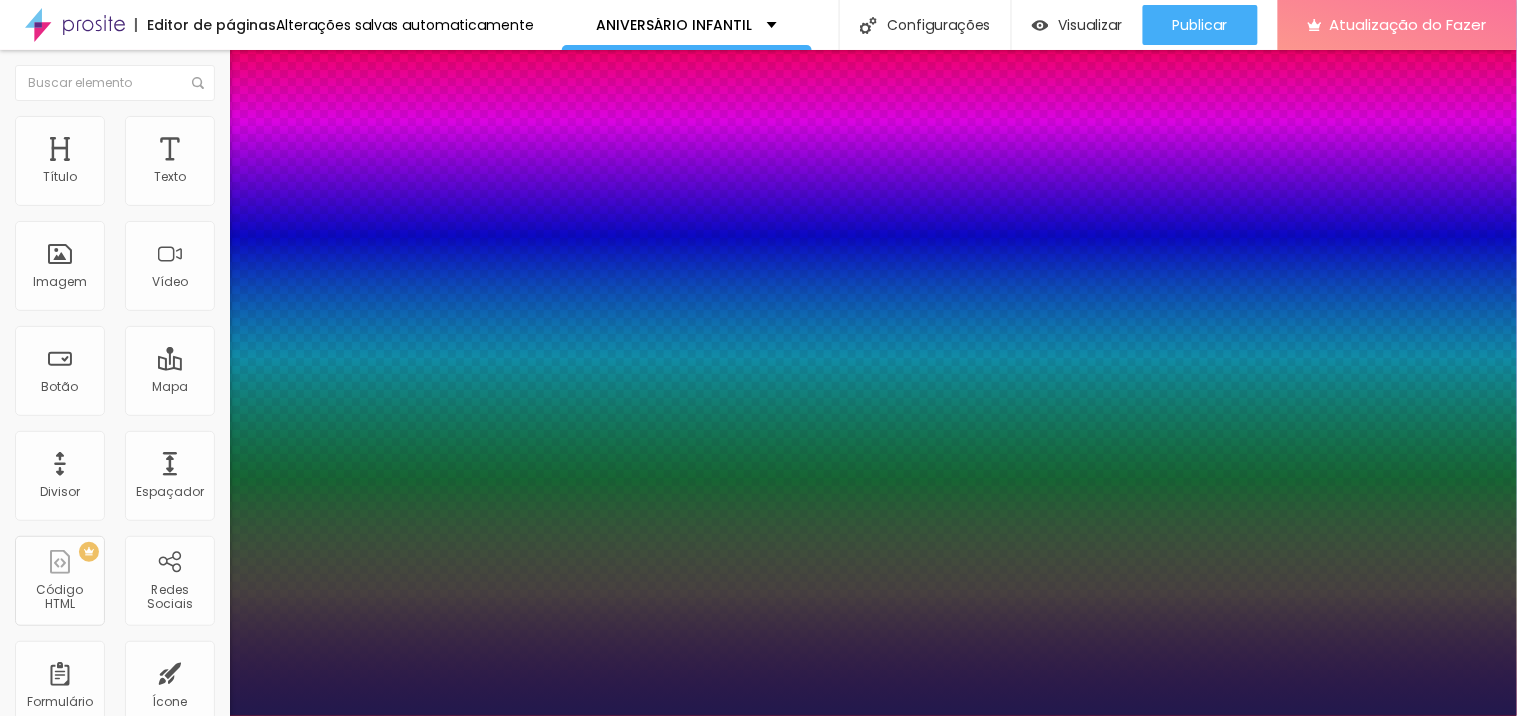 click at bounding box center [758, 716] 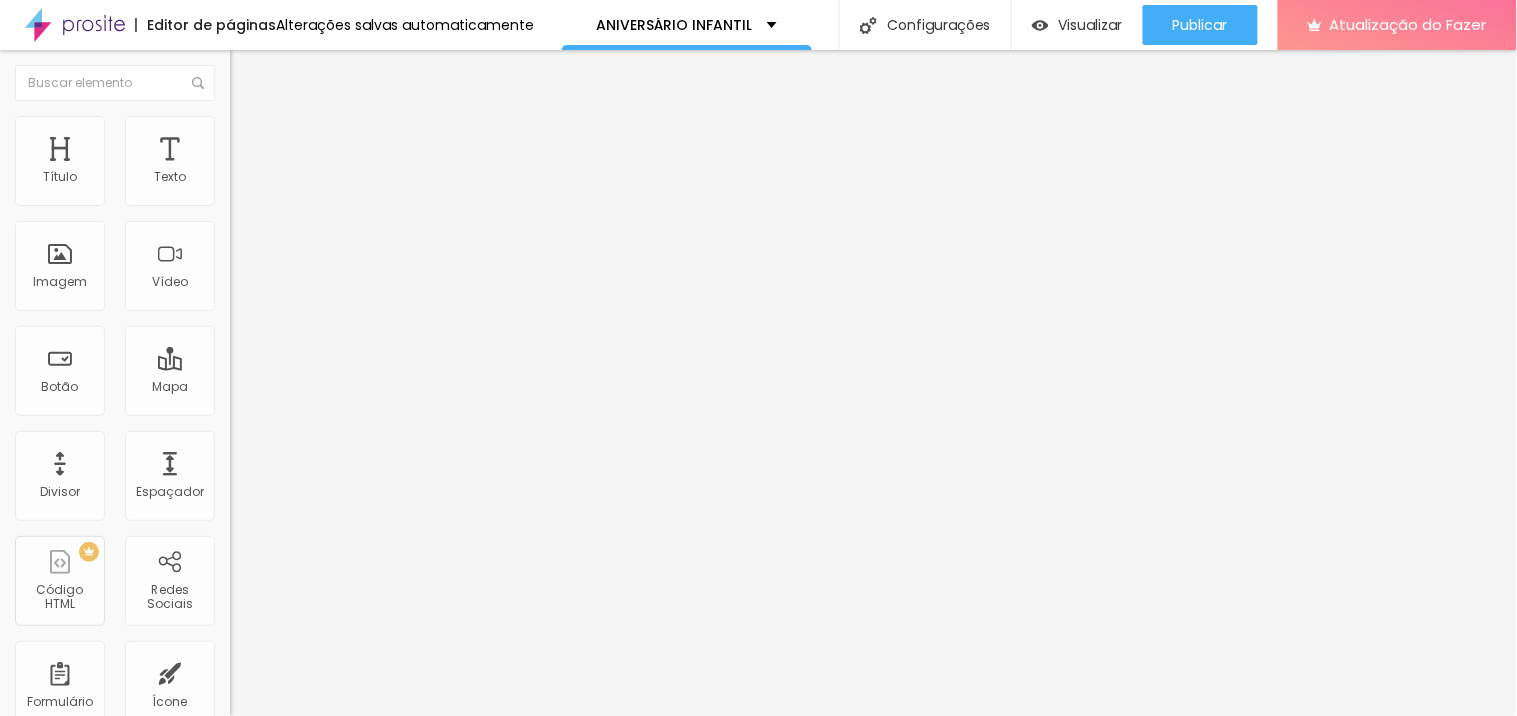 click 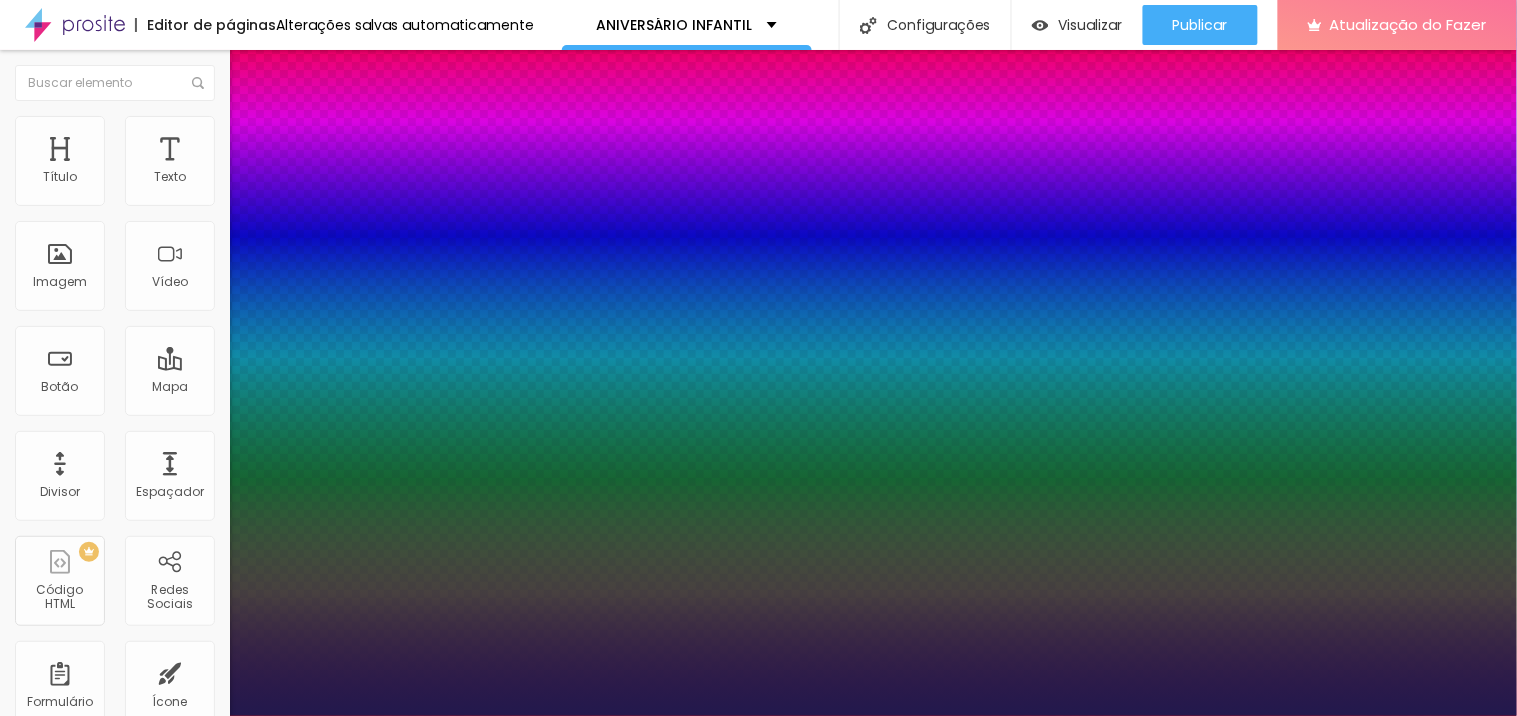 type on "1" 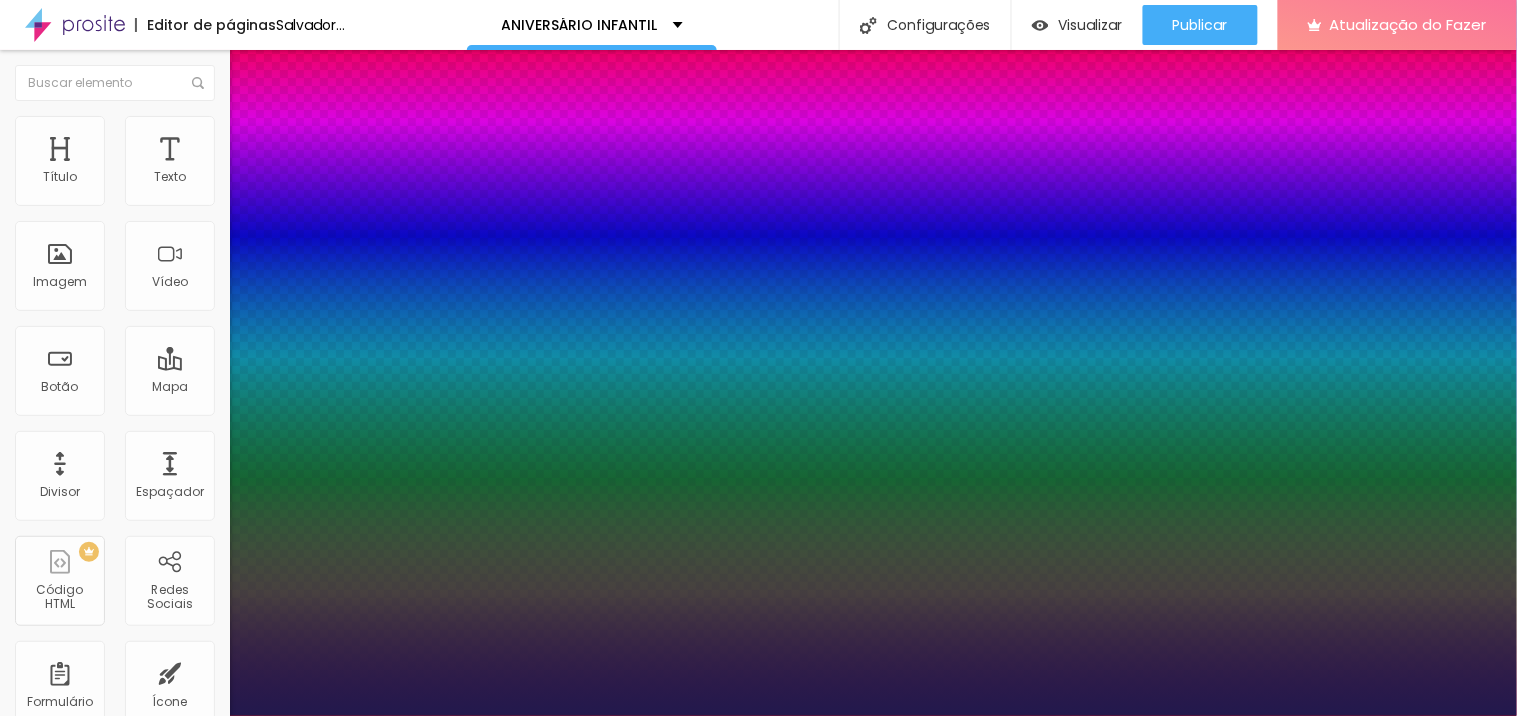 type on "1" 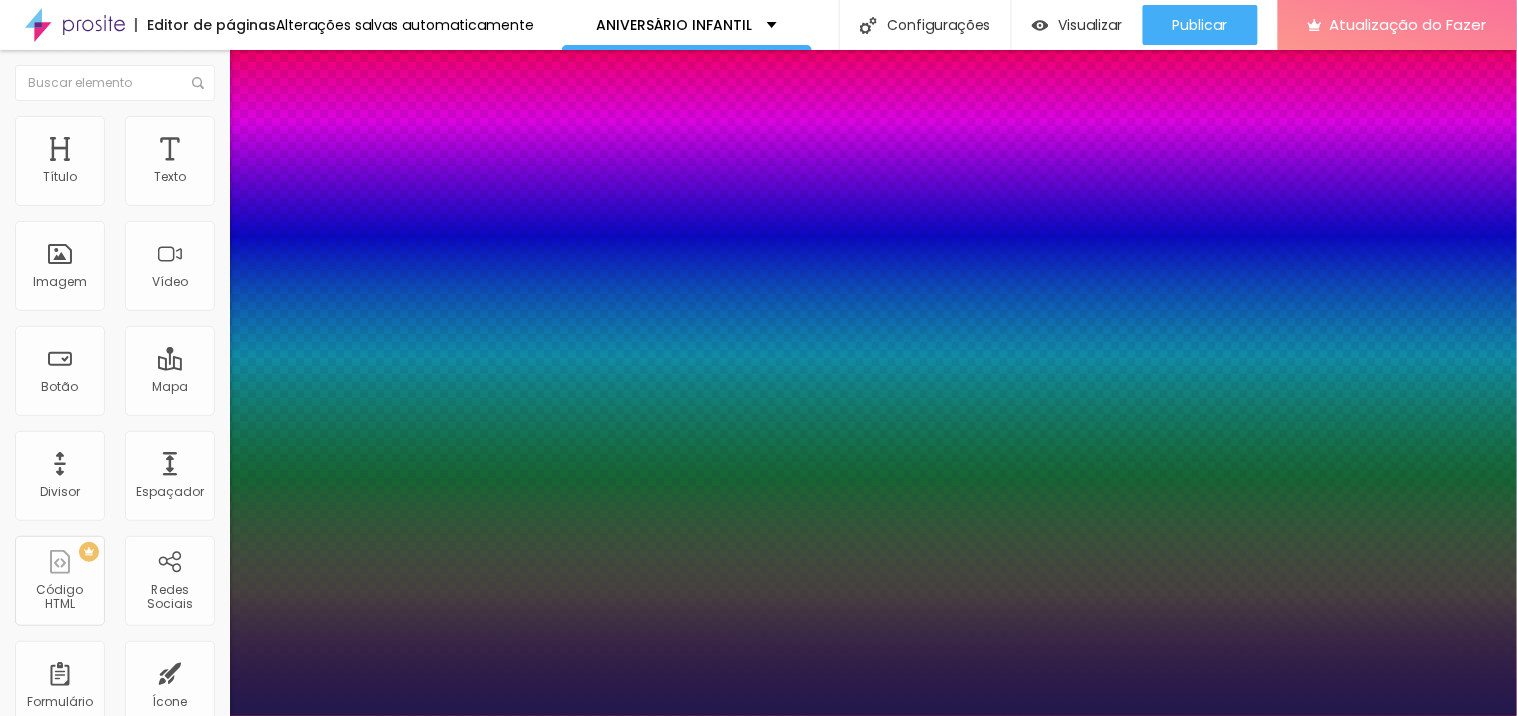 click at bounding box center [758, 716] 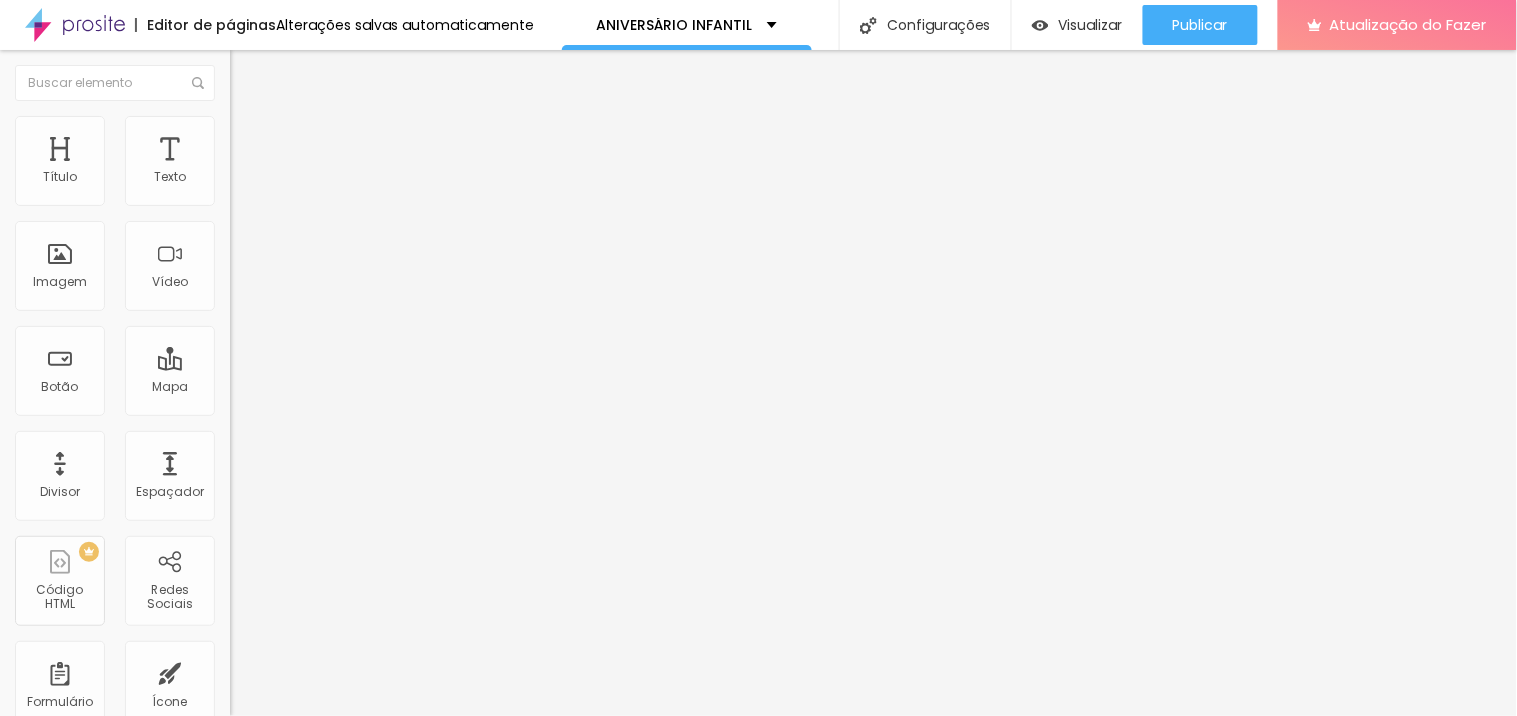click 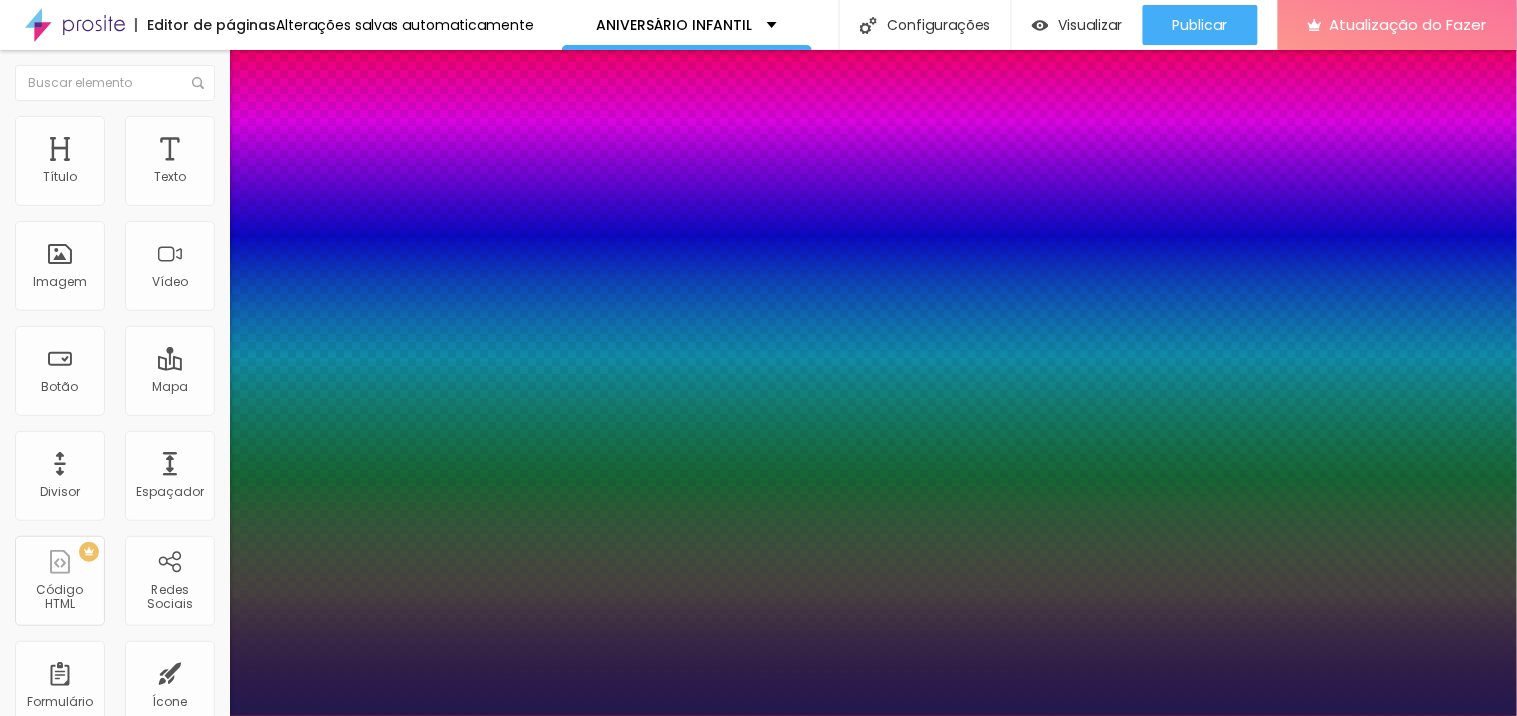 type on "1" 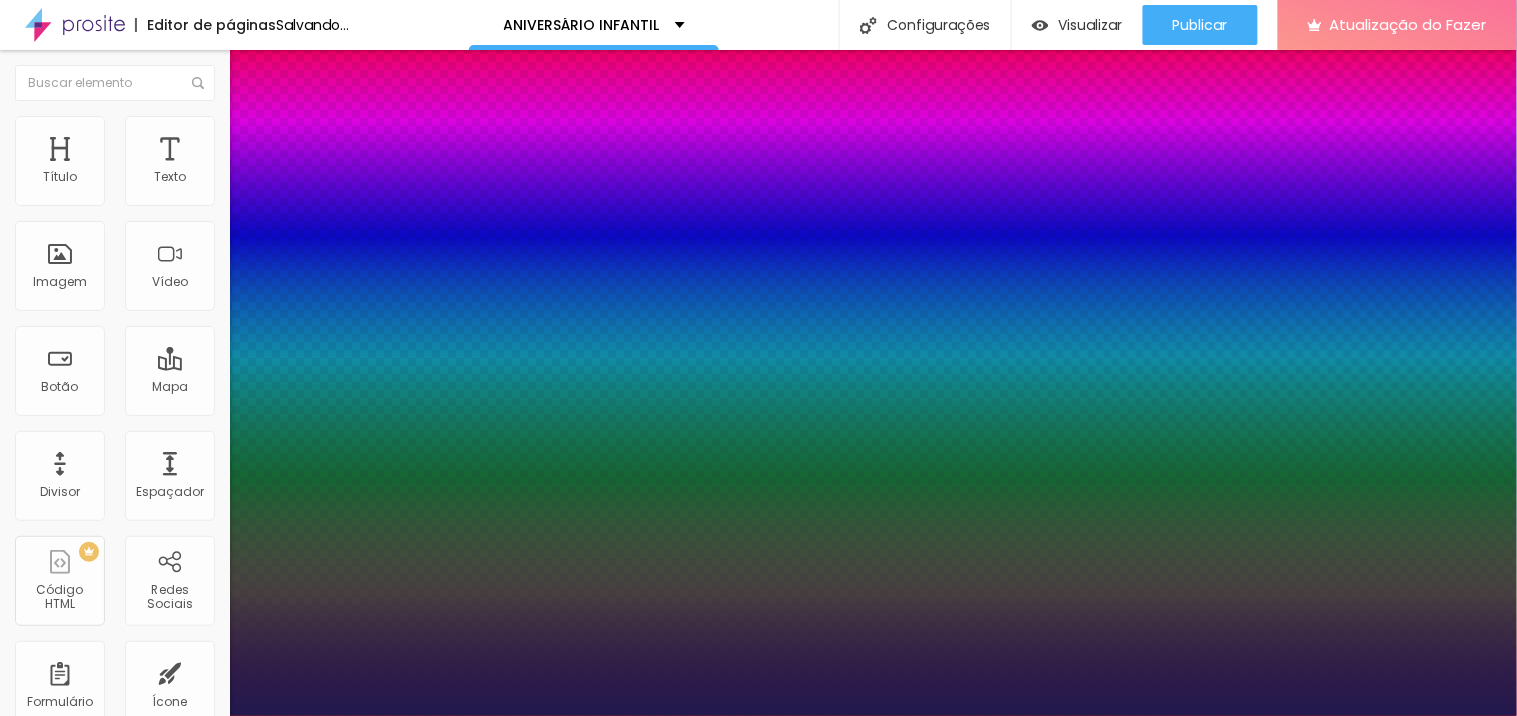 type on "1" 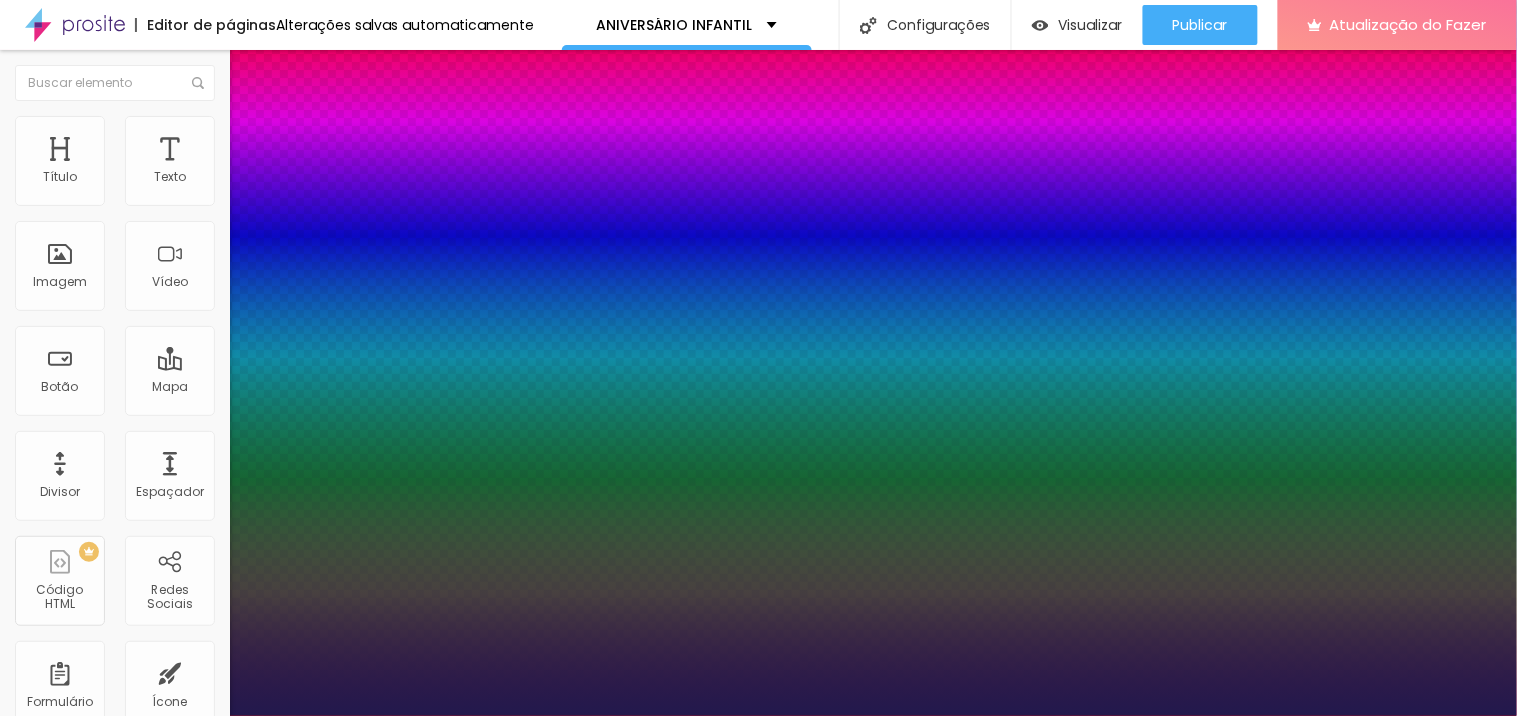 type on "17" 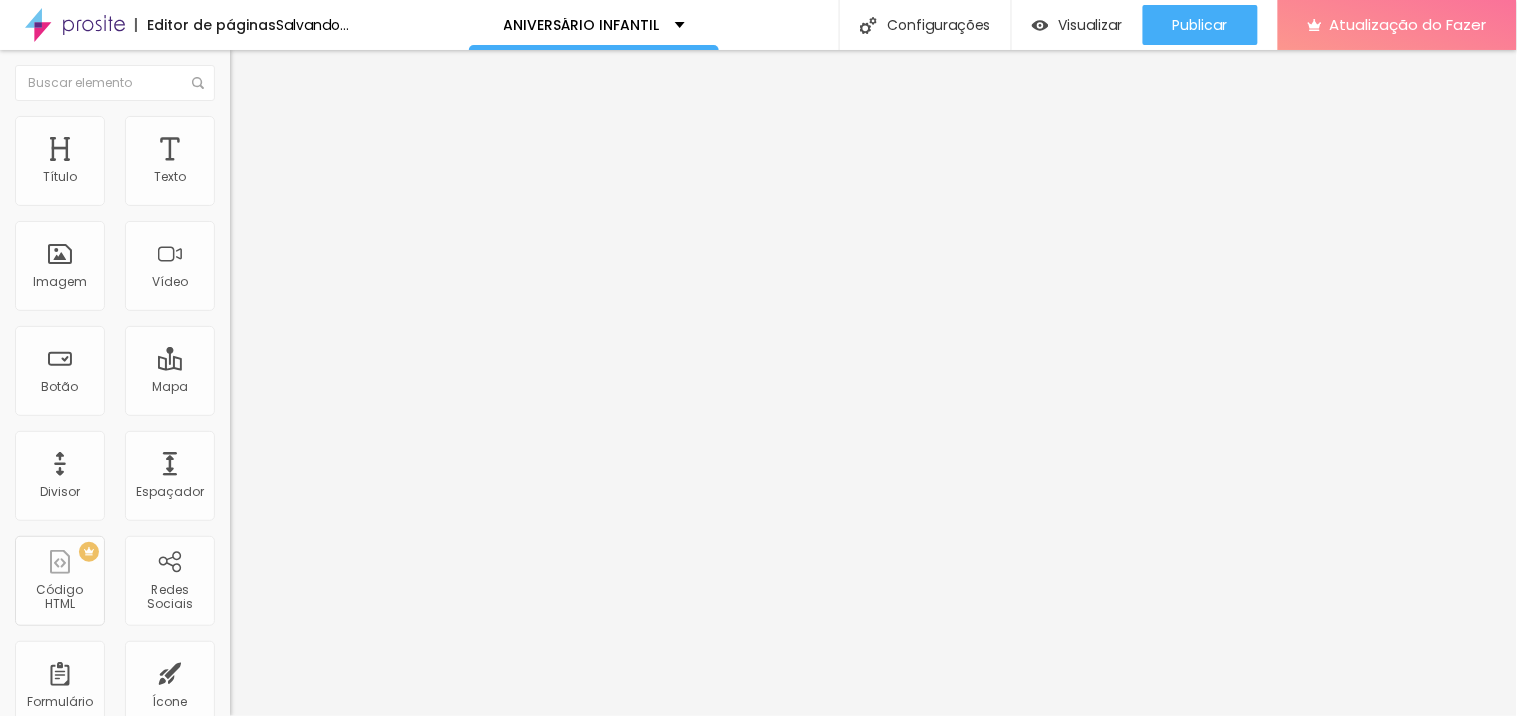 drag, startPoint x: 87, startPoint y: 361, endPoint x: 88, endPoint y: 328, distance: 33.01515 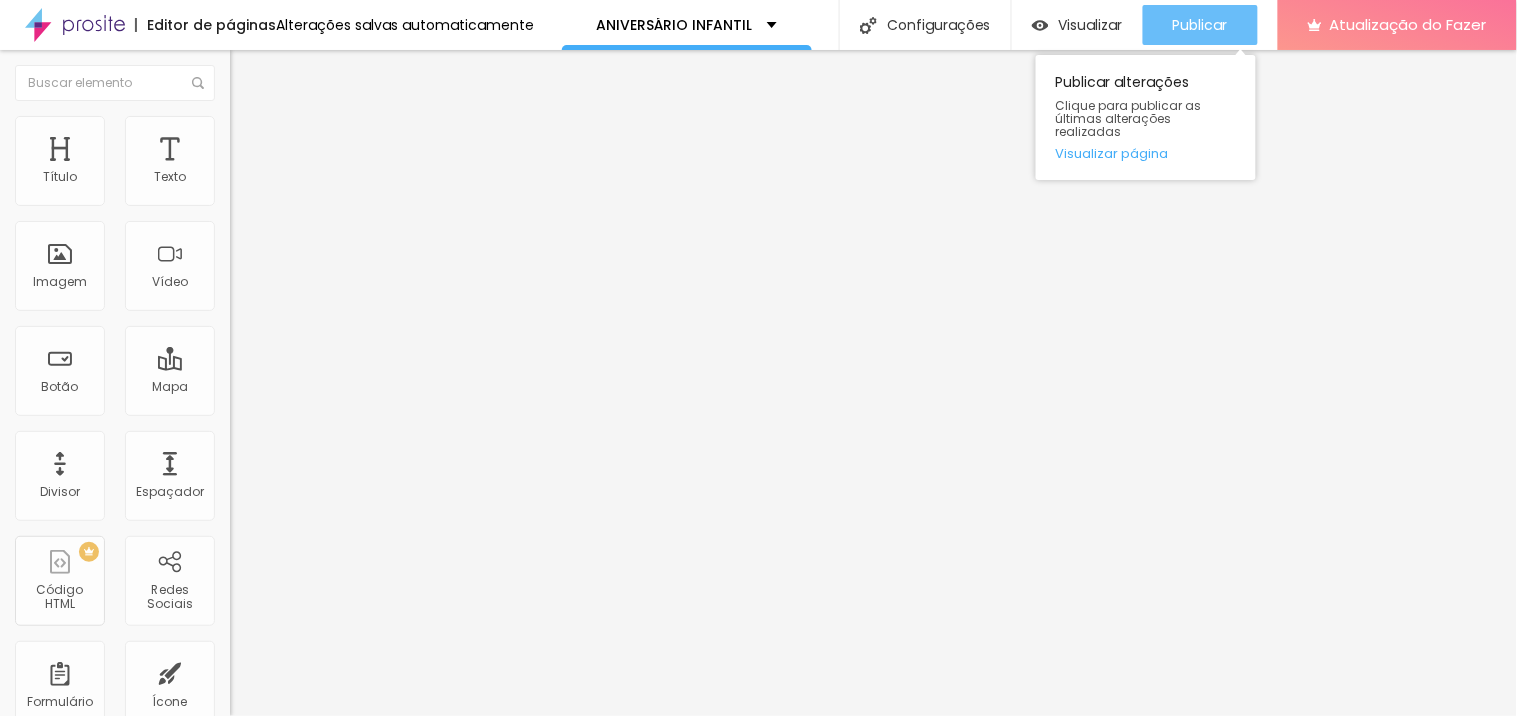 click on "Publicar" at bounding box center [1200, 25] 